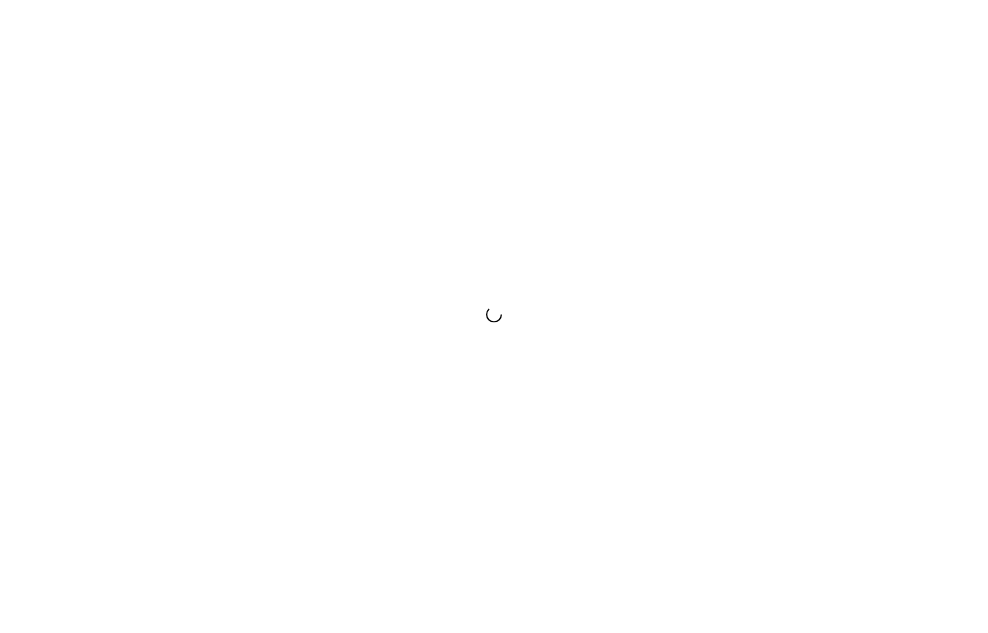 scroll, scrollTop: 0, scrollLeft: 0, axis: both 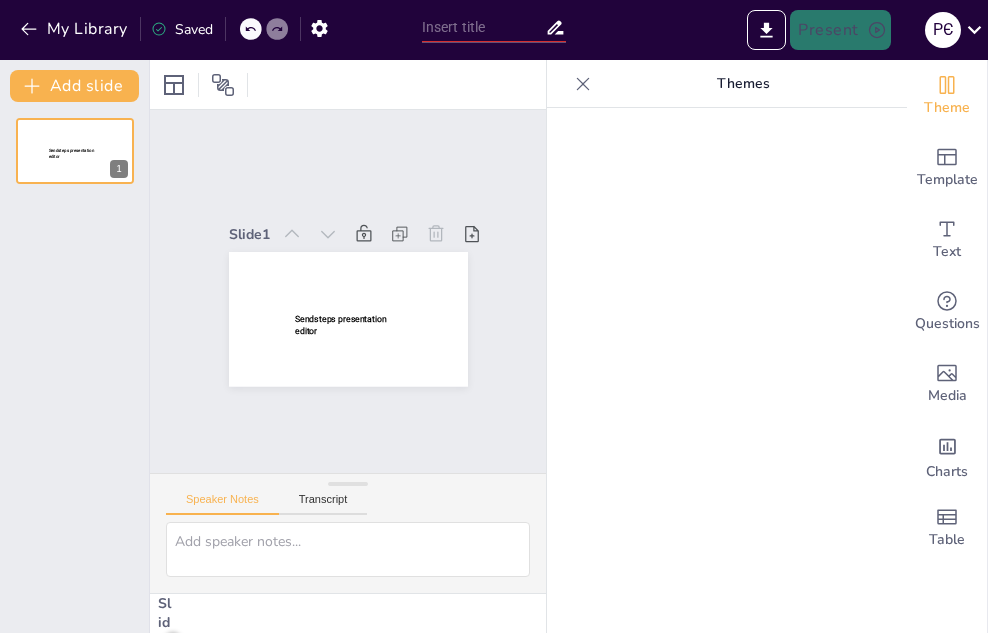 type on "Державний стандарт дошкільної освіти: ключові аспекти та вимоги" 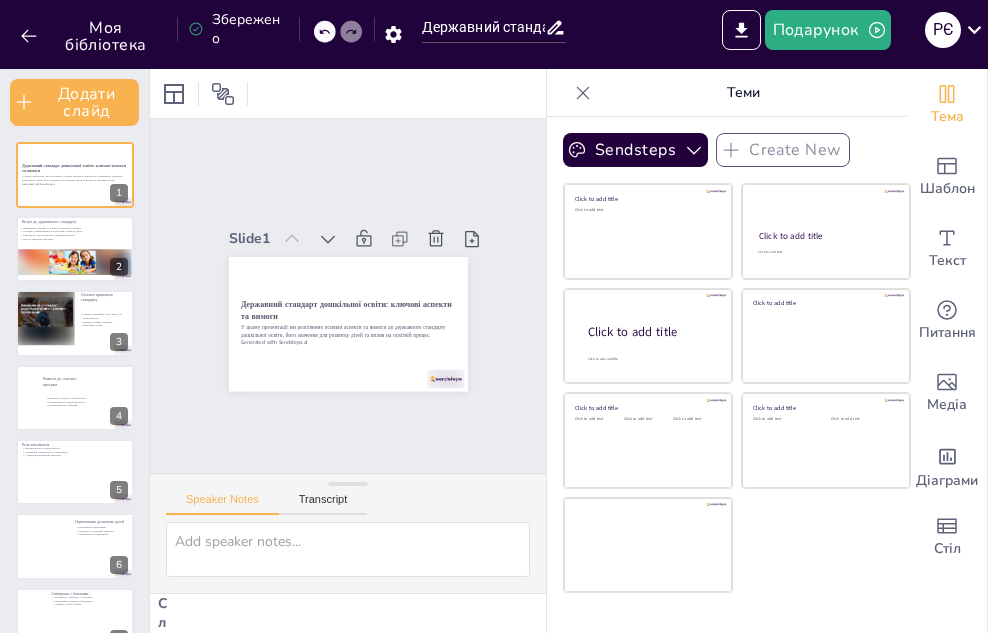 checkbox on "true" 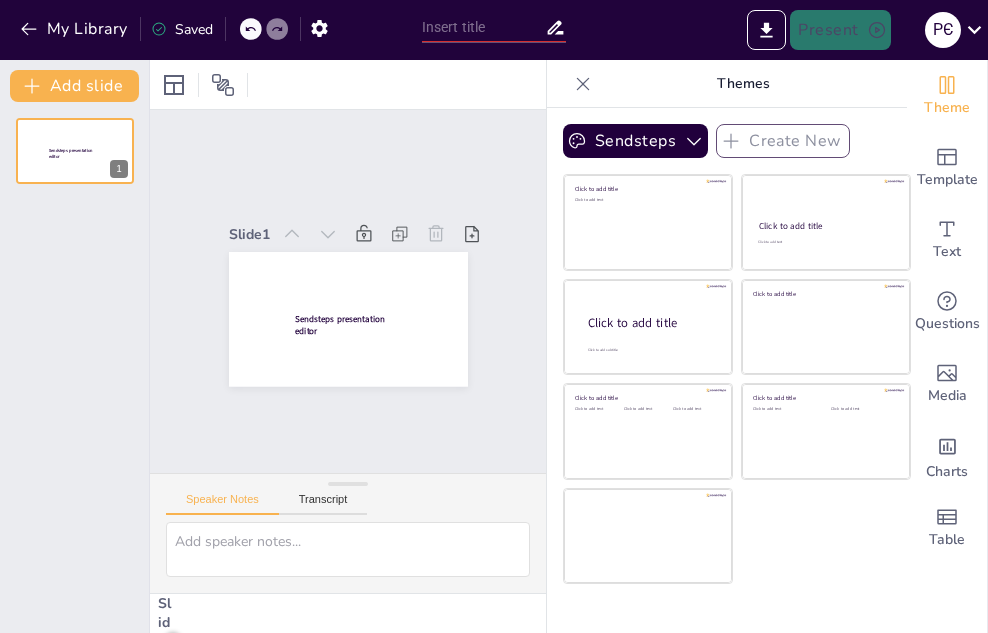 type on "Державний стандарт дошкільної освіти: ключові аспекти та вимоги" 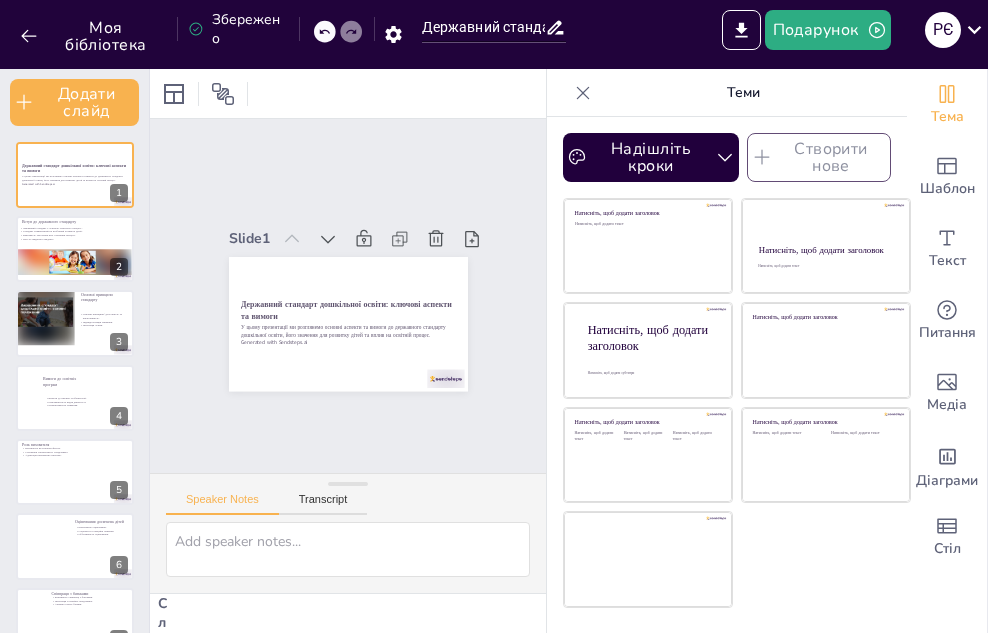 drag, startPoint x: 890, startPoint y: 101, endPoint x: 581, endPoint y: 101, distance: 309 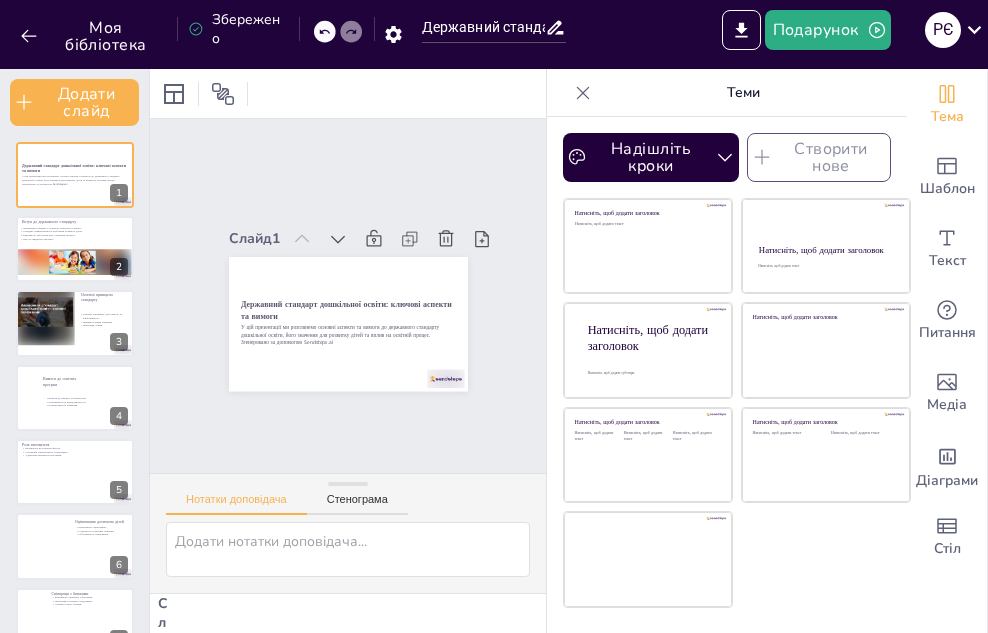 click 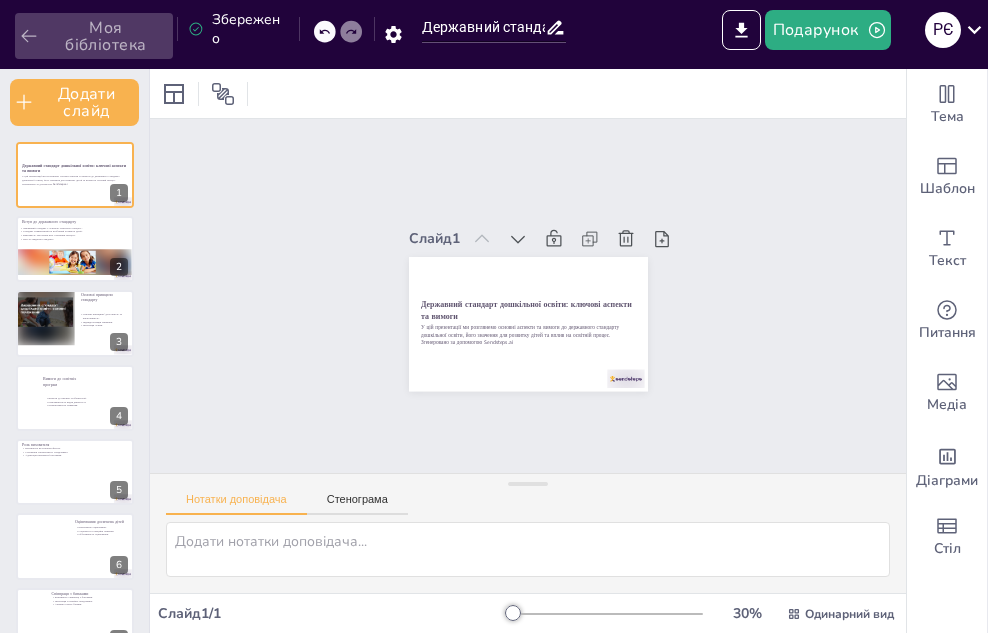 click on "Моя бібліотека" at bounding box center [106, 36] 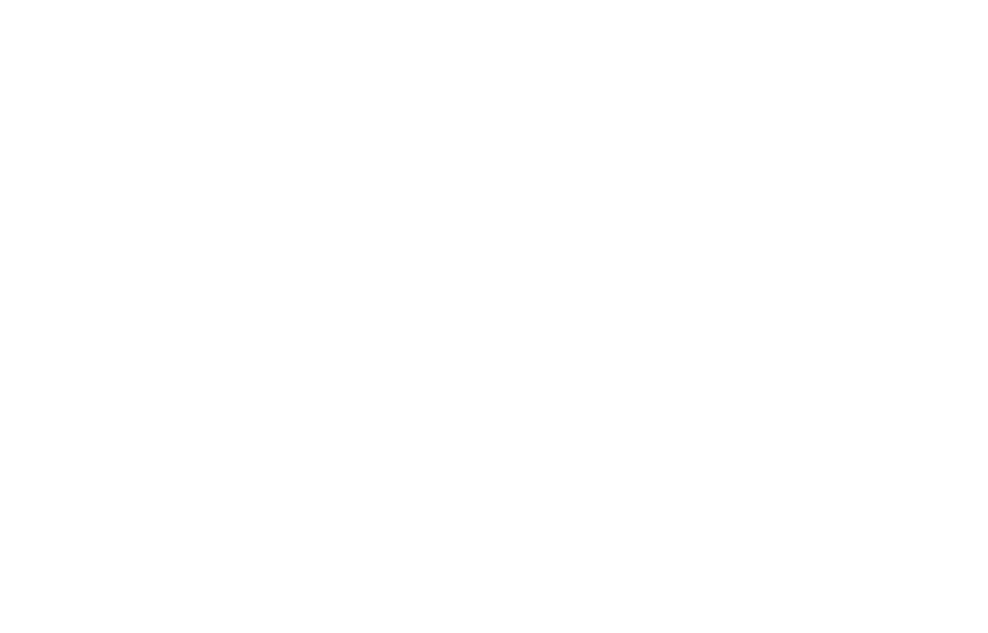 scroll, scrollTop: 0, scrollLeft: 0, axis: both 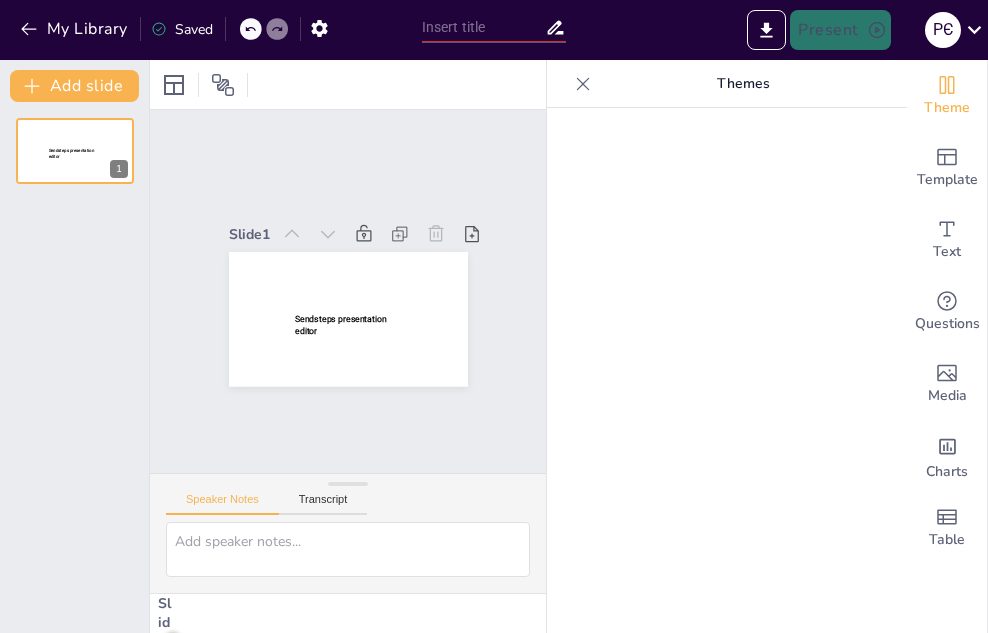 type on "Аналіз державного стандарту дошкільної освіти: цілі та завдання" 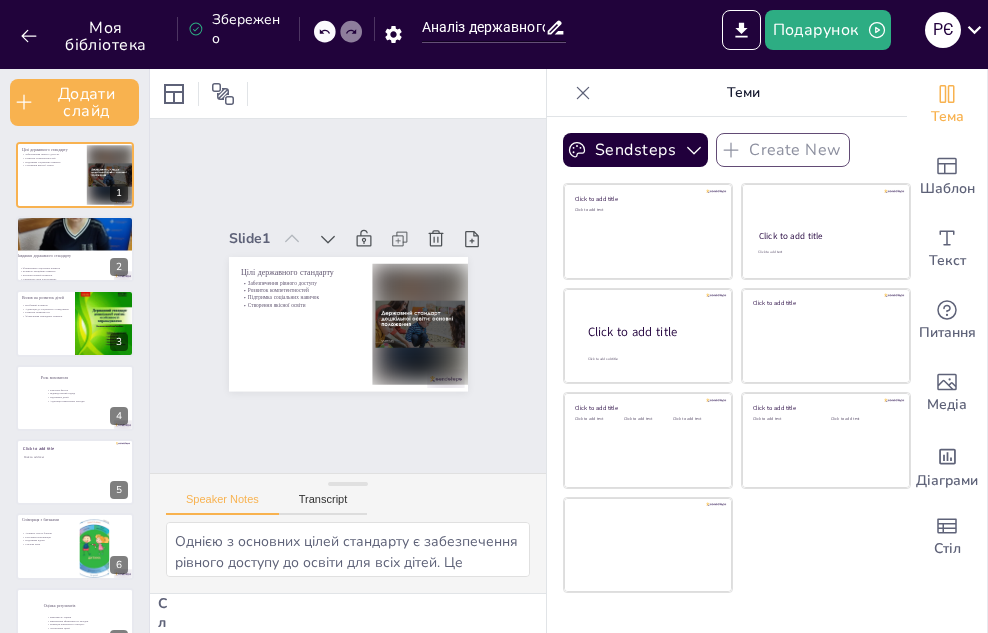 checkbox on "true" 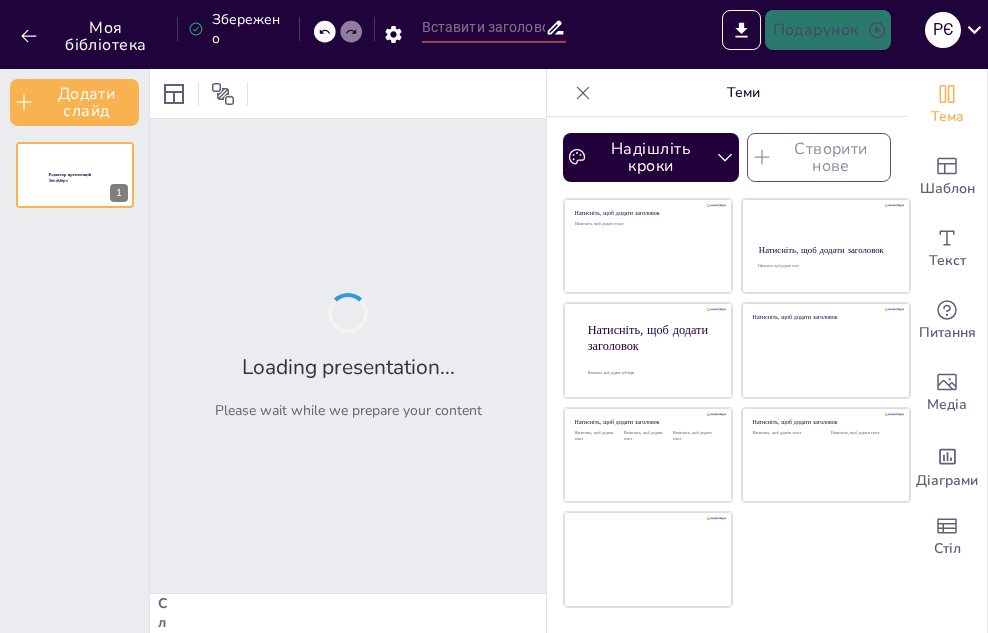 type on "Аналіз державного стандарту дошкільної освіти: цілі та завдання" 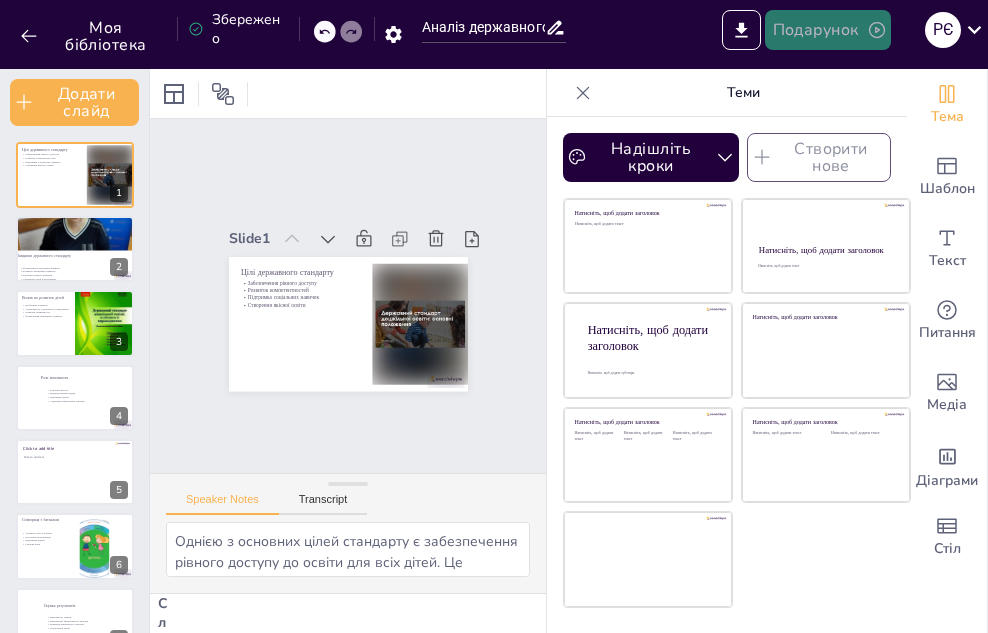 checkbox on "true" 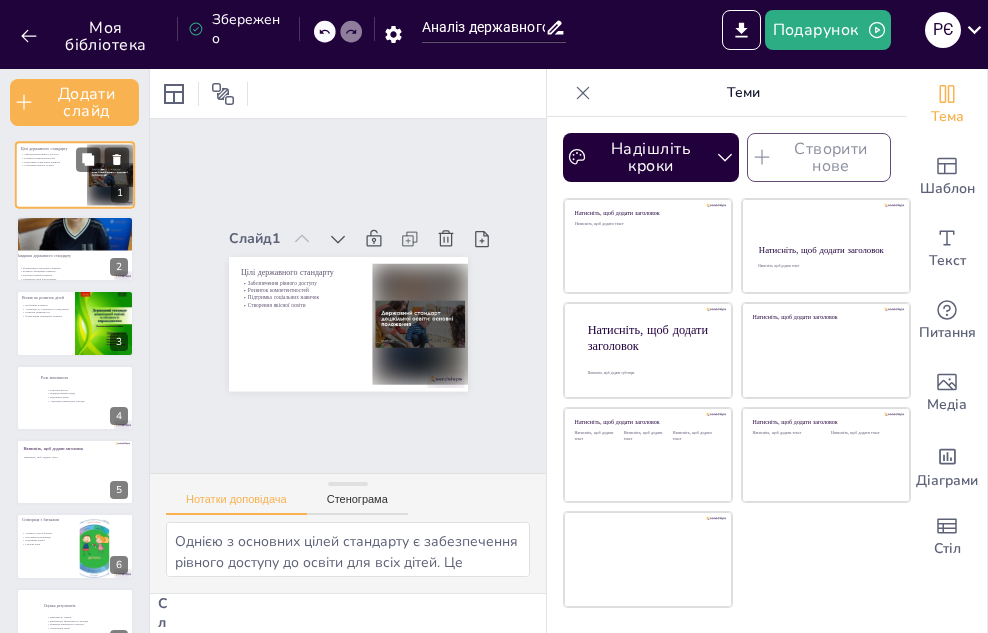 checkbox on "true" 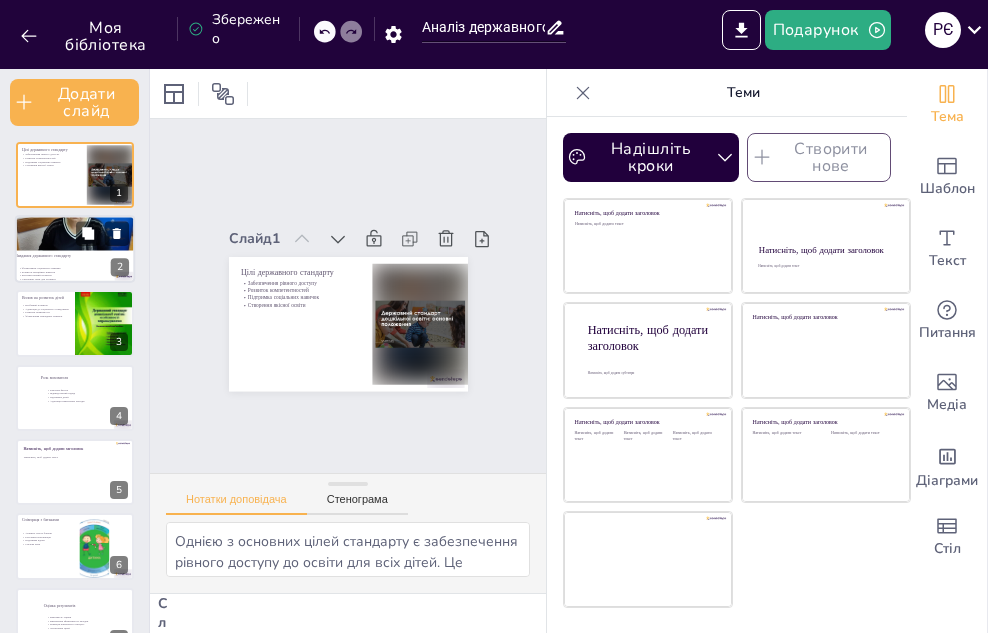 checkbox on "true" 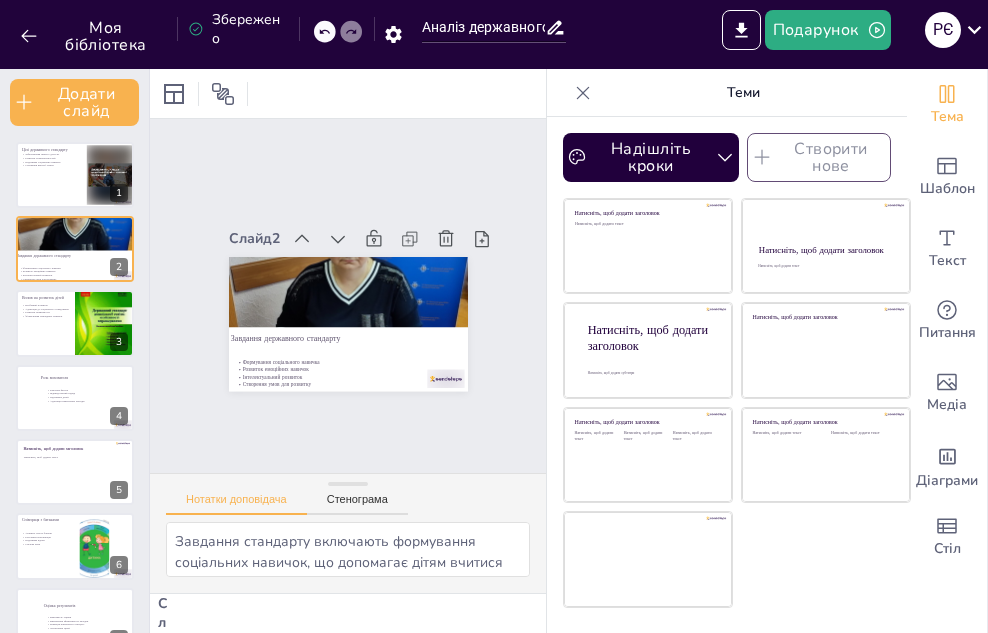 checkbox on "true" 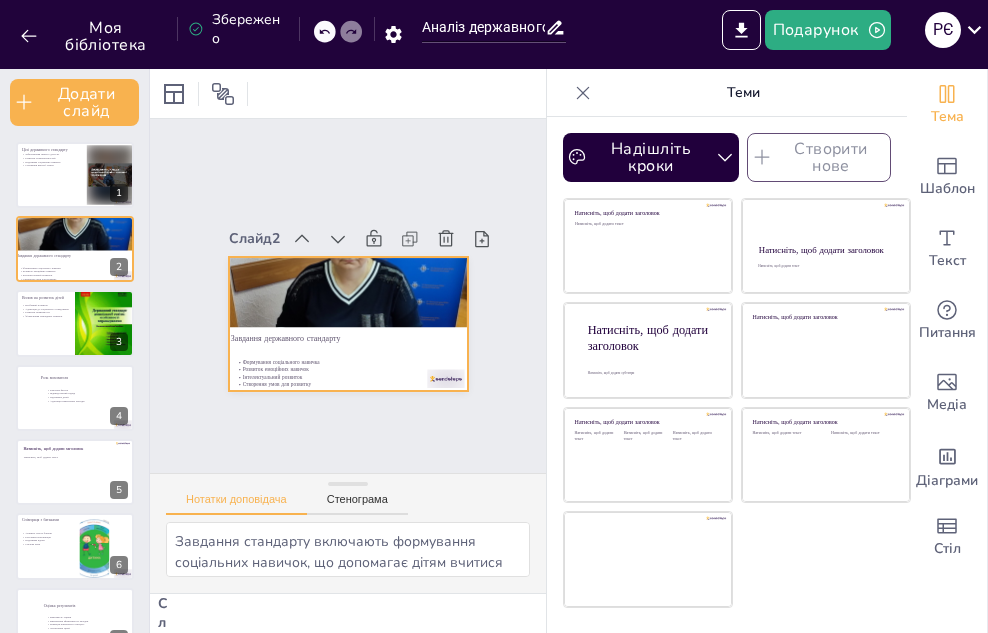 checkbox on "true" 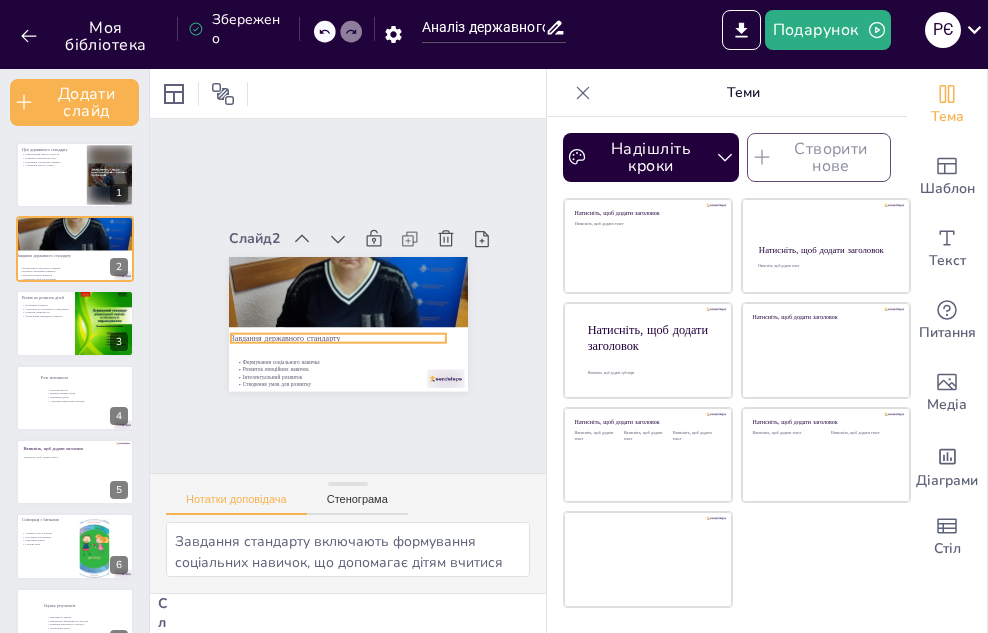 checkbox on "true" 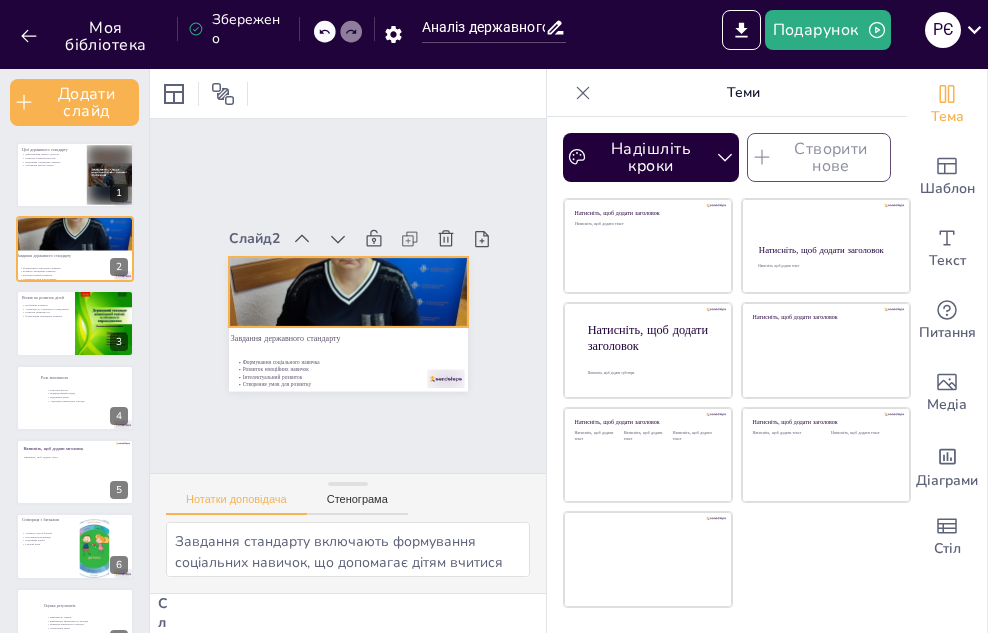 checkbox on "true" 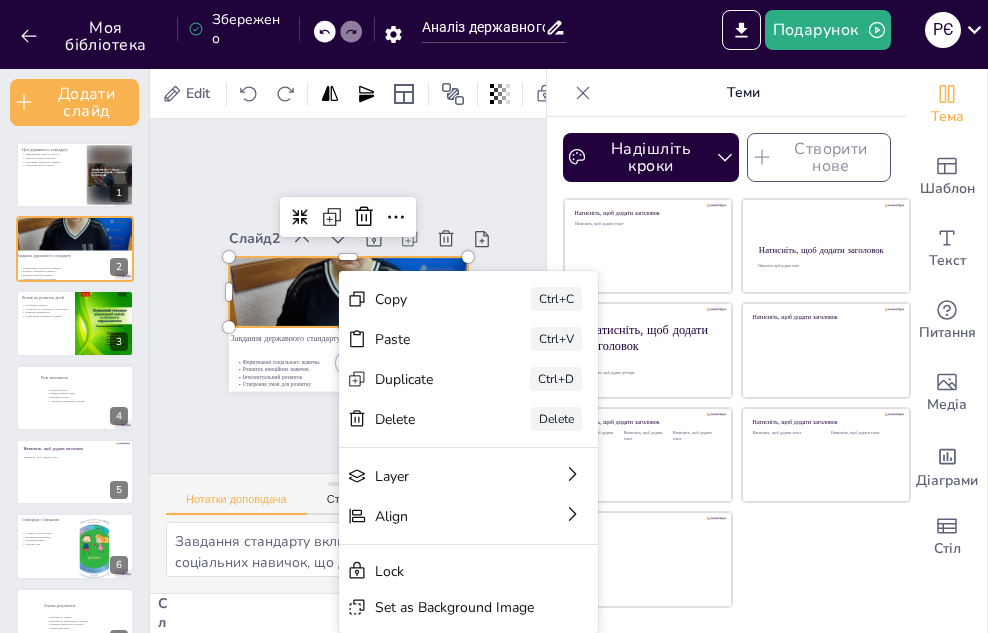 checkbox on "true" 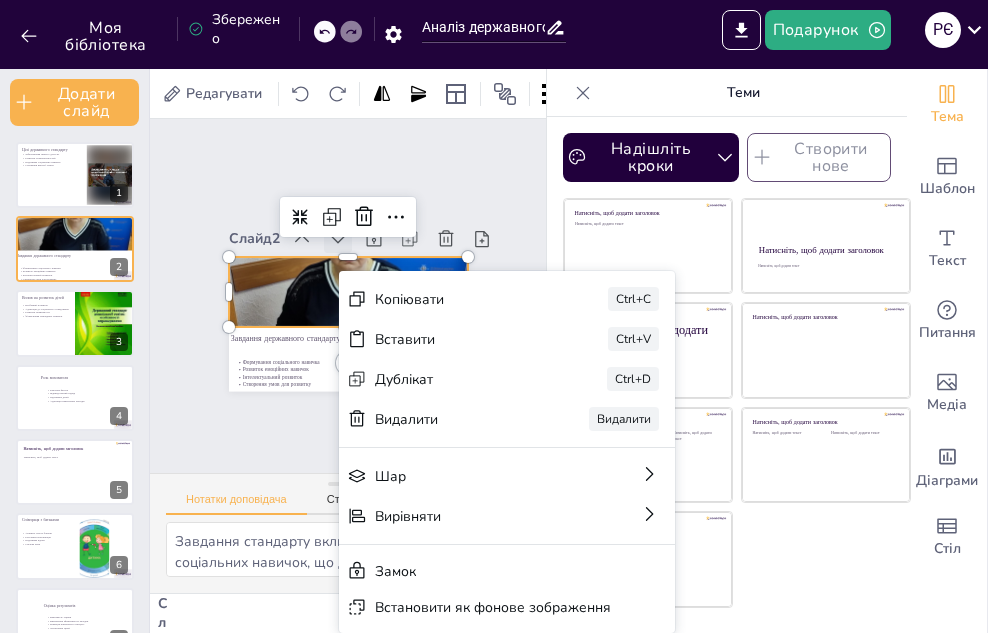checkbox on "true" 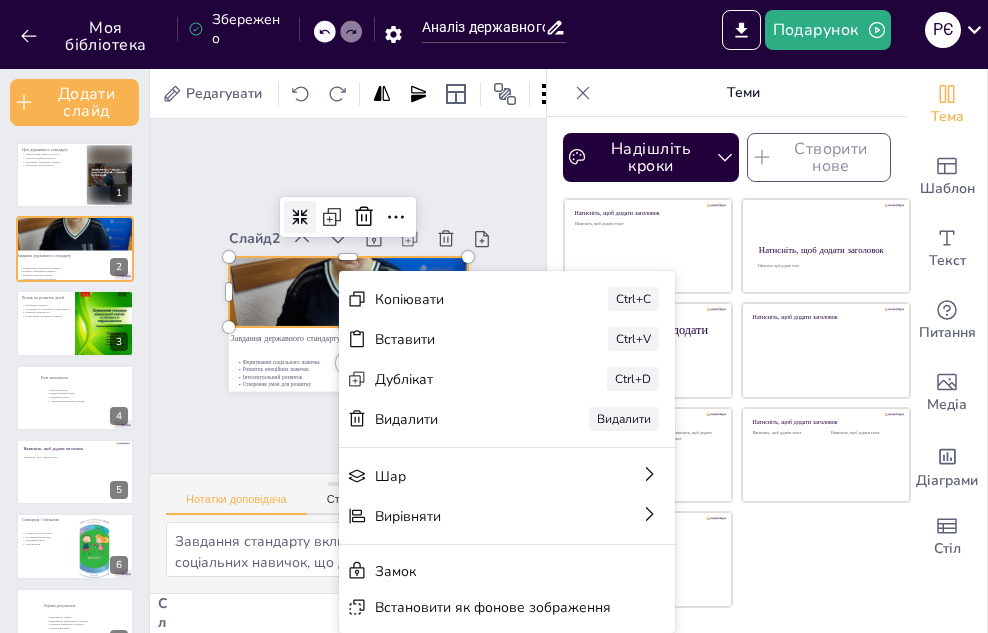 checkbox on "true" 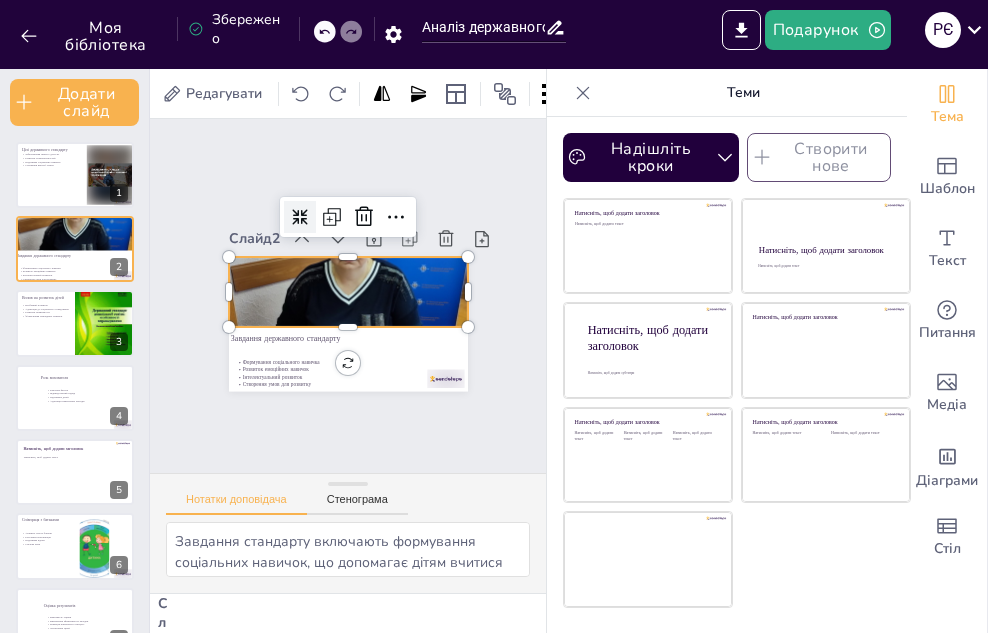 click 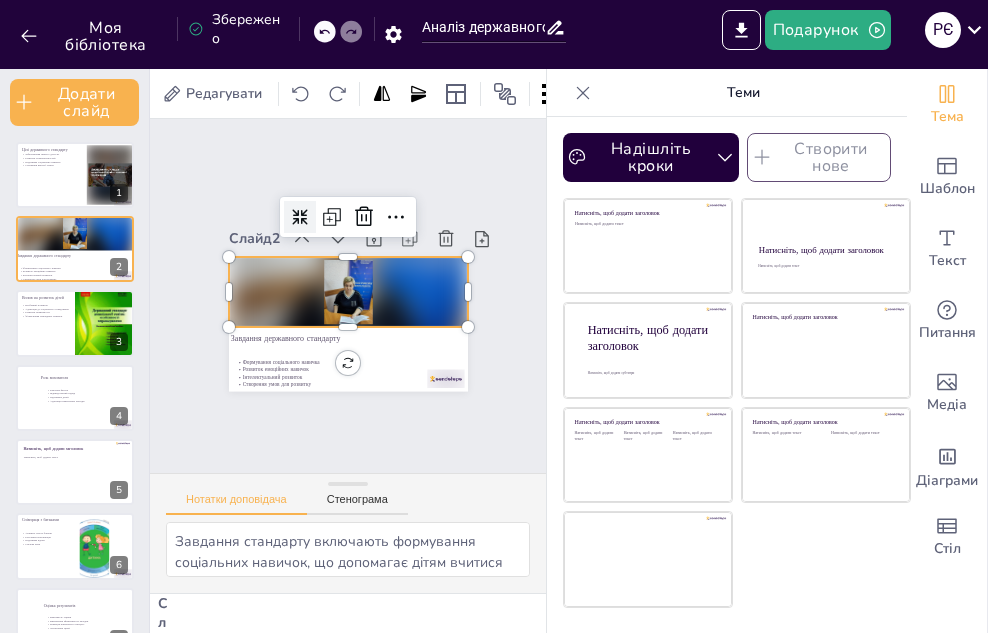 checkbox on "true" 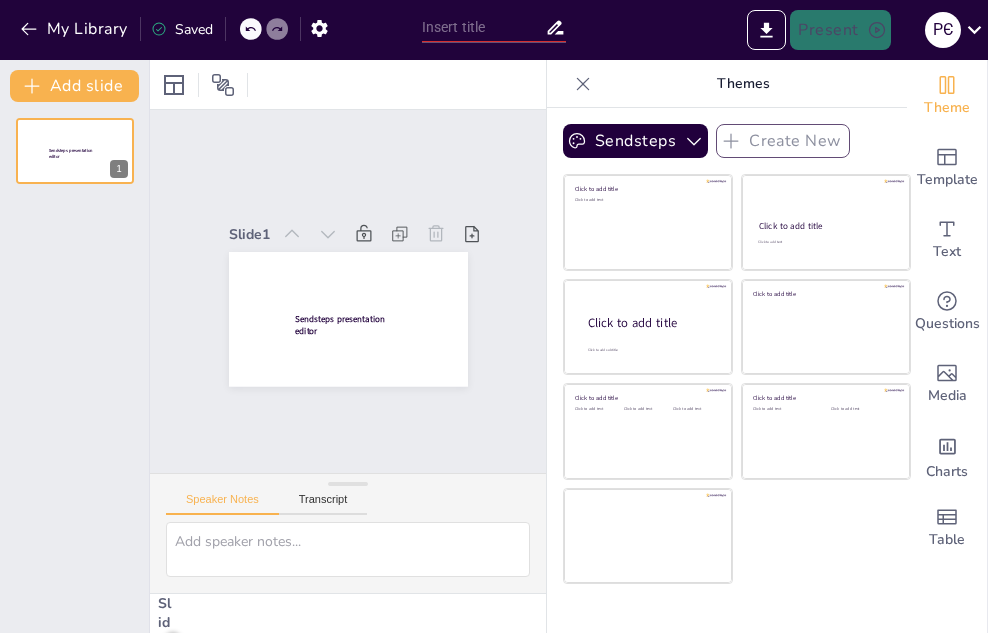 type on "Аналіз державного стандарту дошкільної освіти: цілі та завдання" 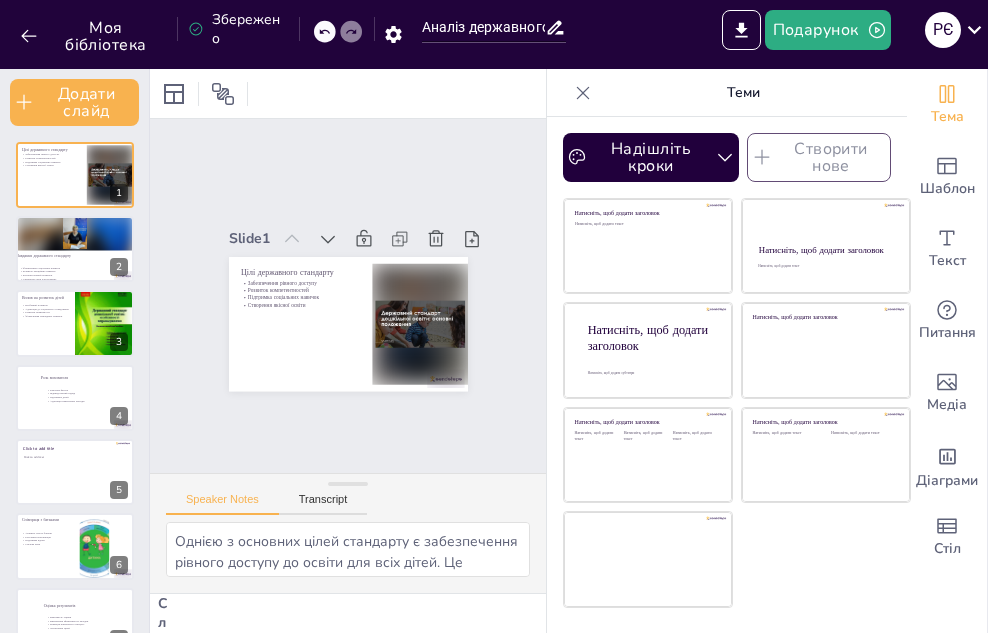 checkbox on "true" 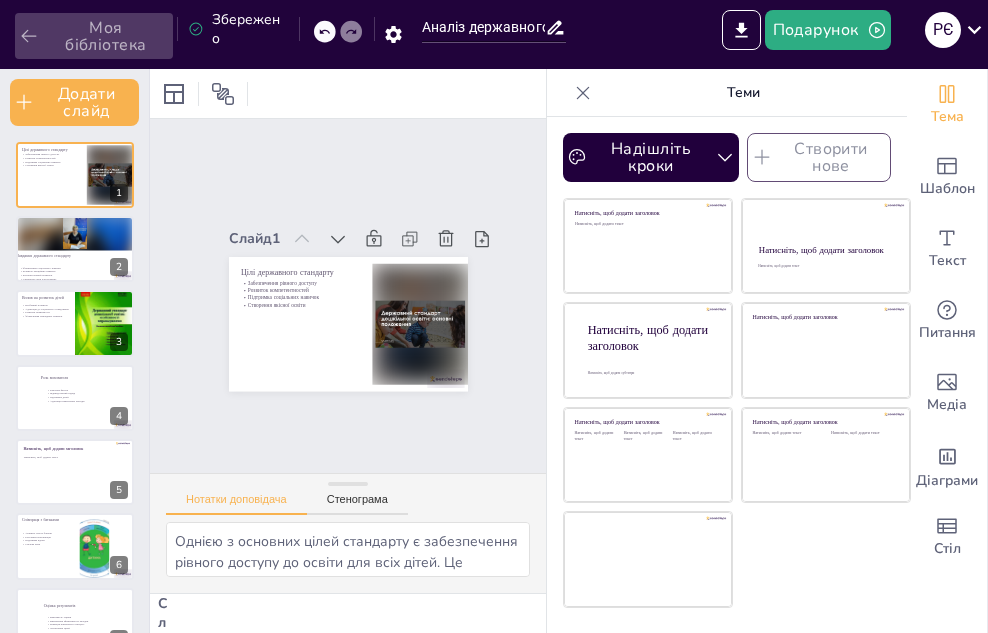click 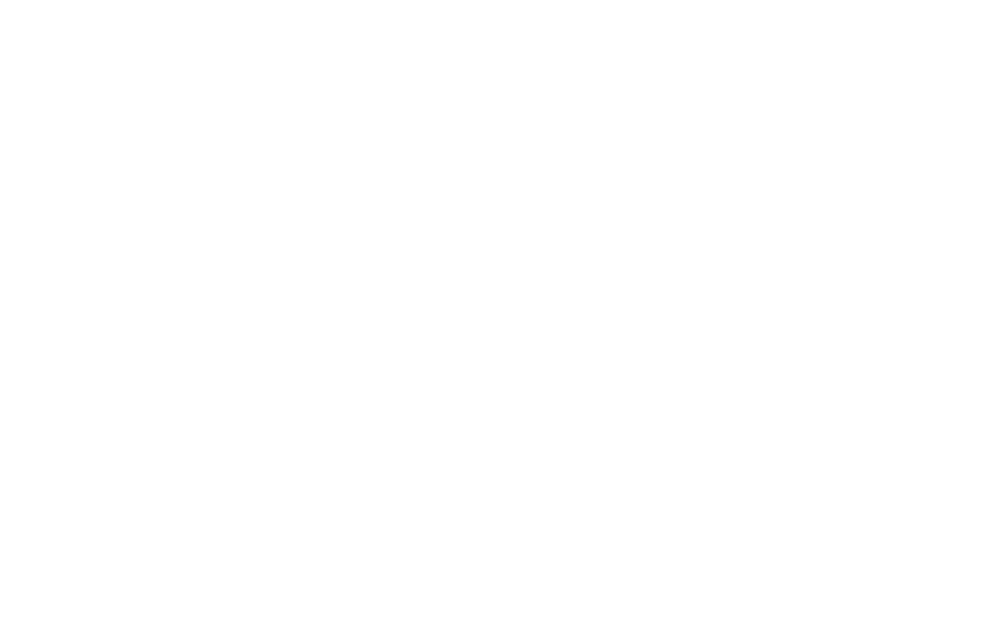 scroll, scrollTop: 0, scrollLeft: 0, axis: both 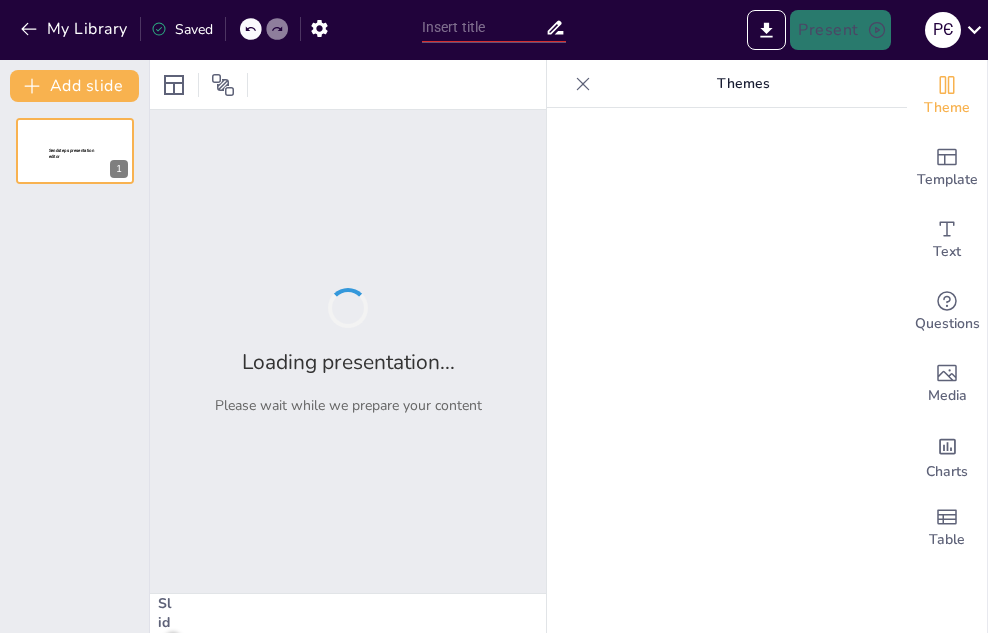 type on "Аналіз державного стандарту дошкільної освіти: цілі та завдання" 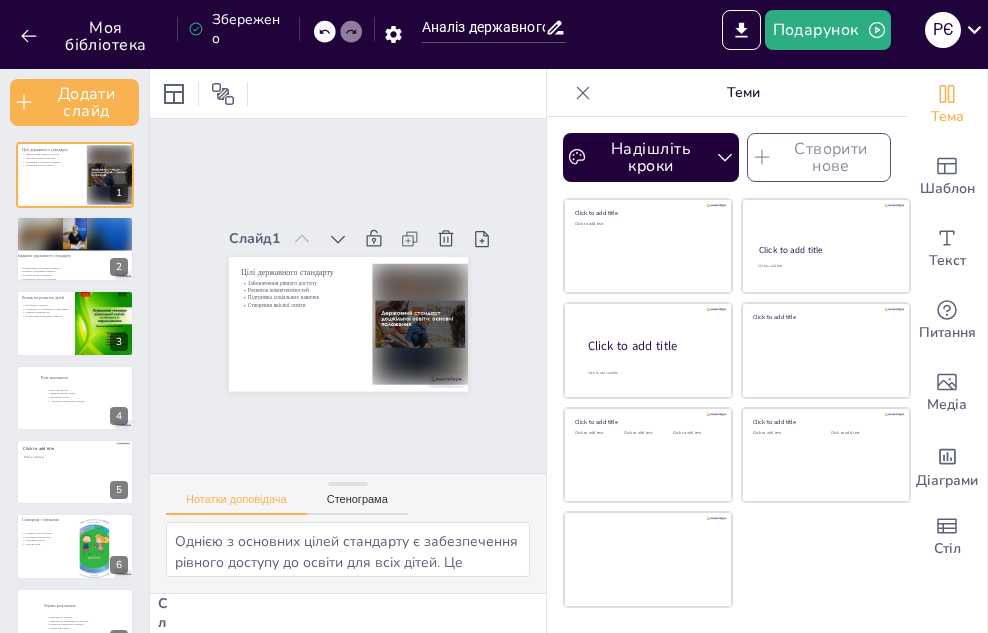 checkbox on "true" 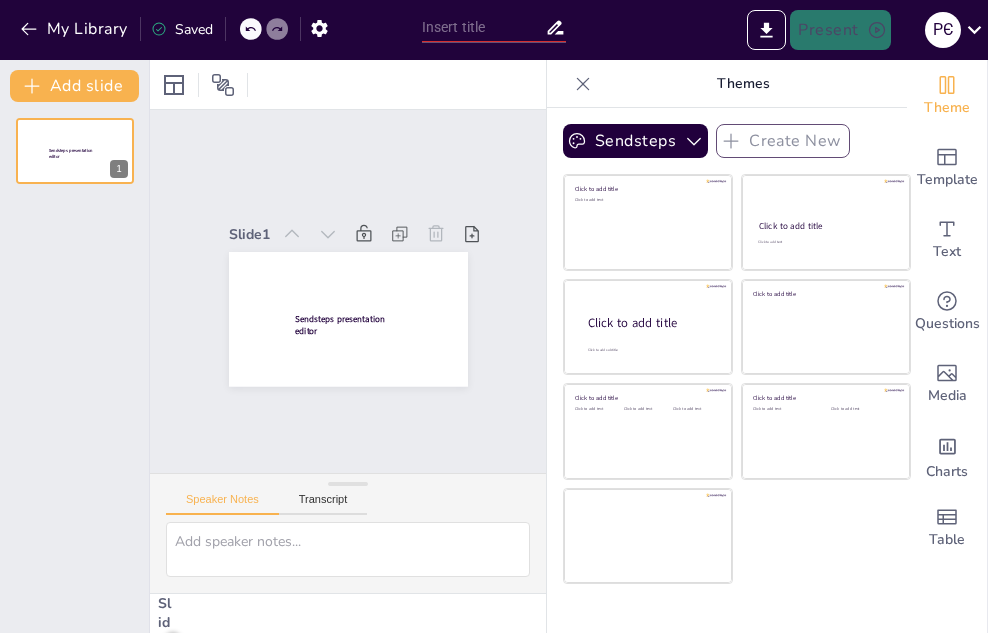 type on "Аналіз державного стандарту дошкільної освіти: цілі та завдання" 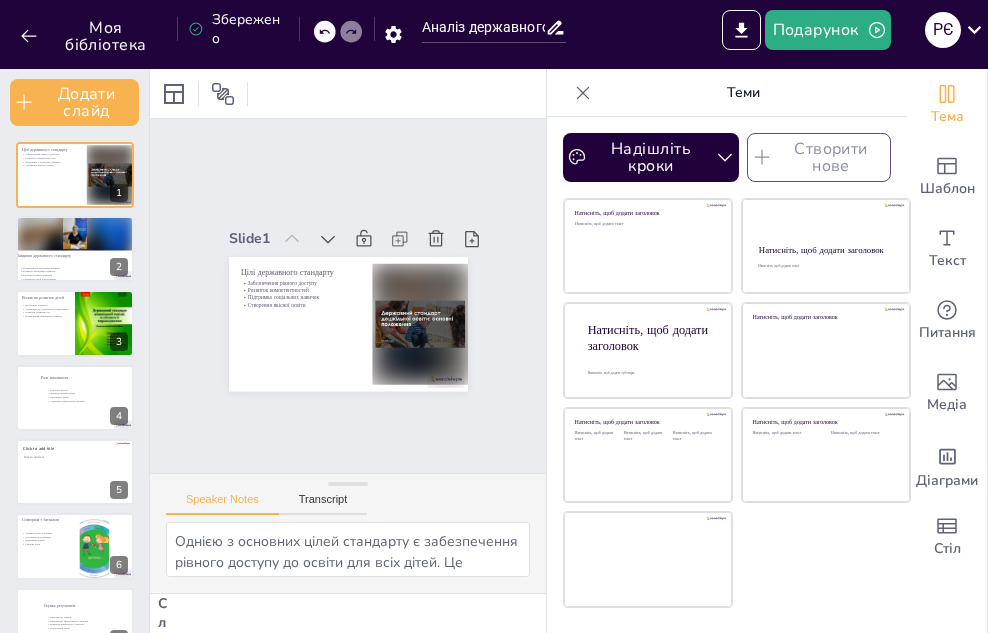 click 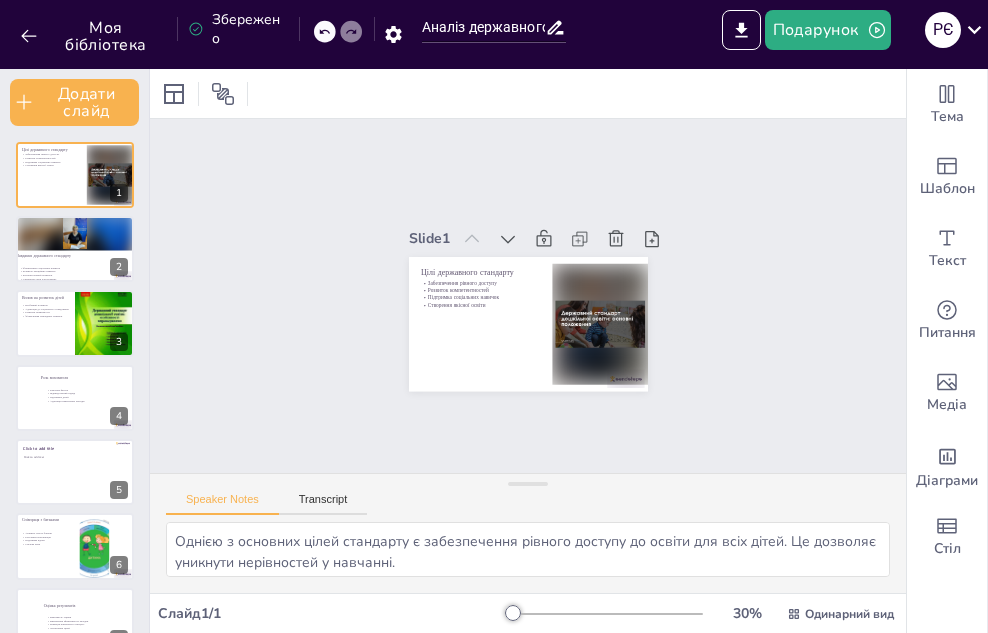 checkbox on "true" 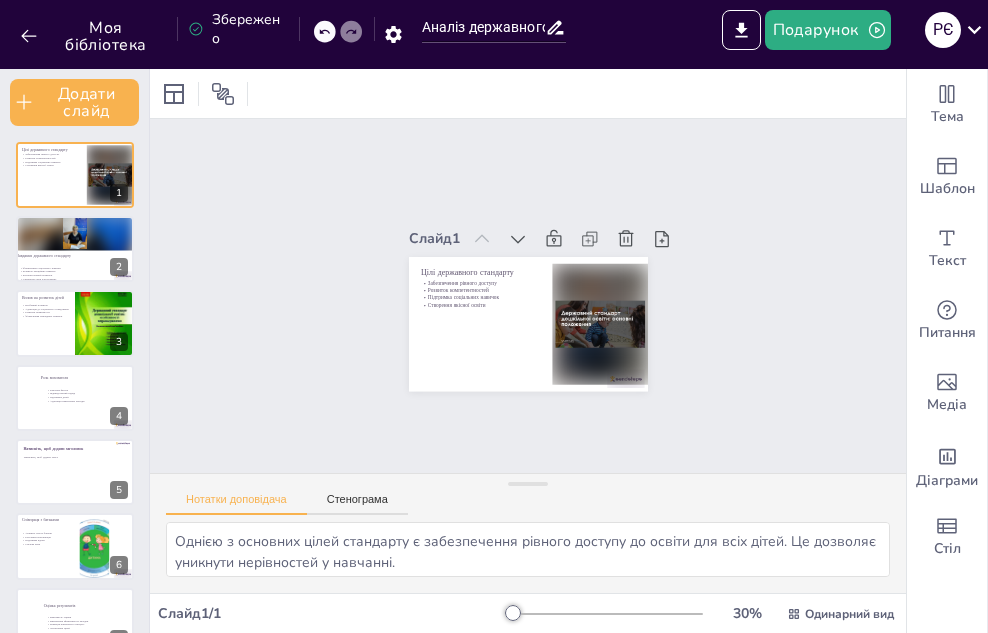 checkbox on "true" 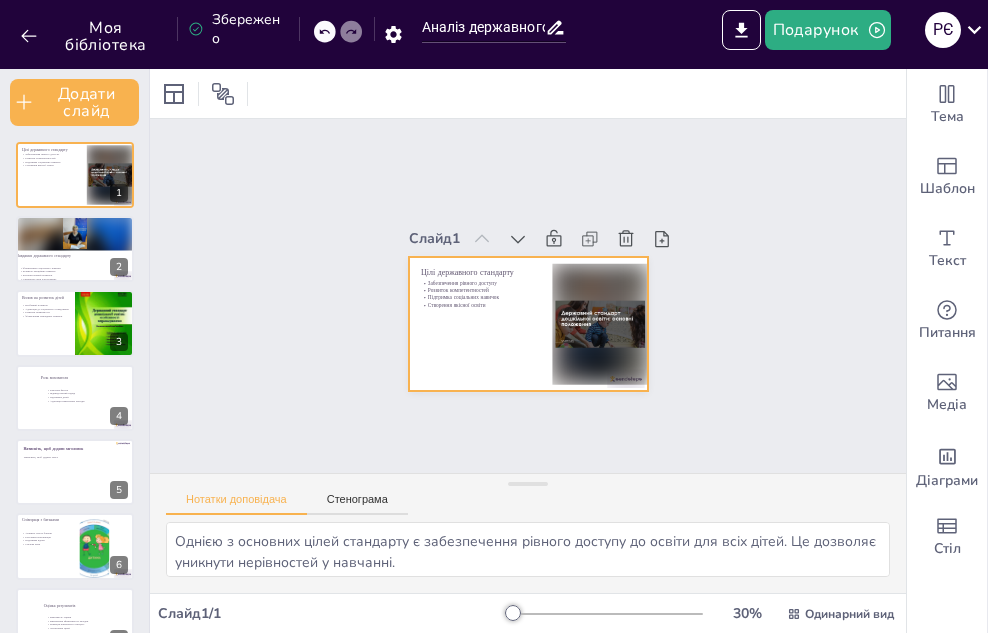 checkbox on "true" 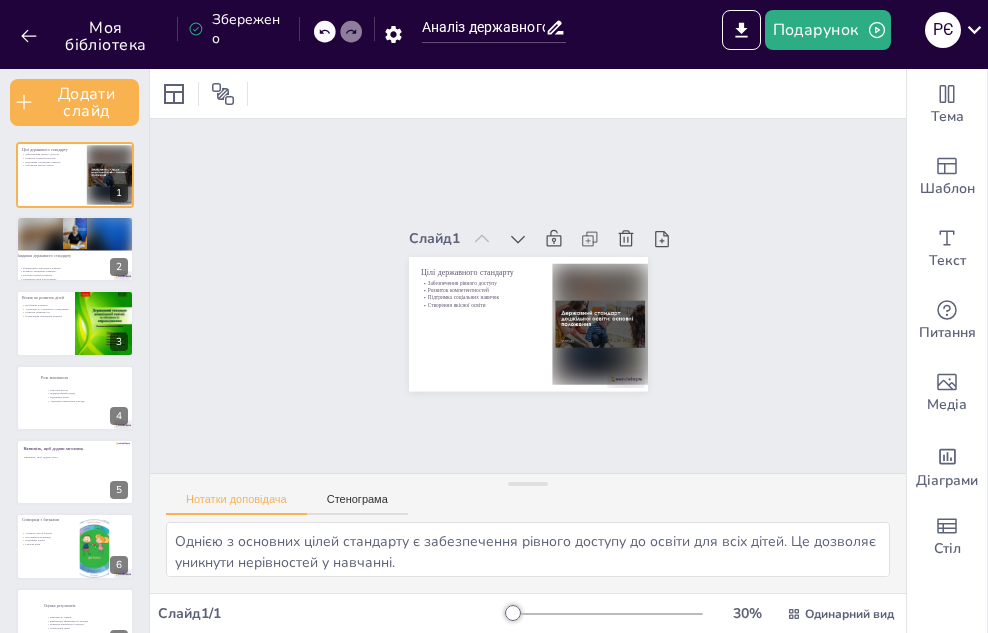 click 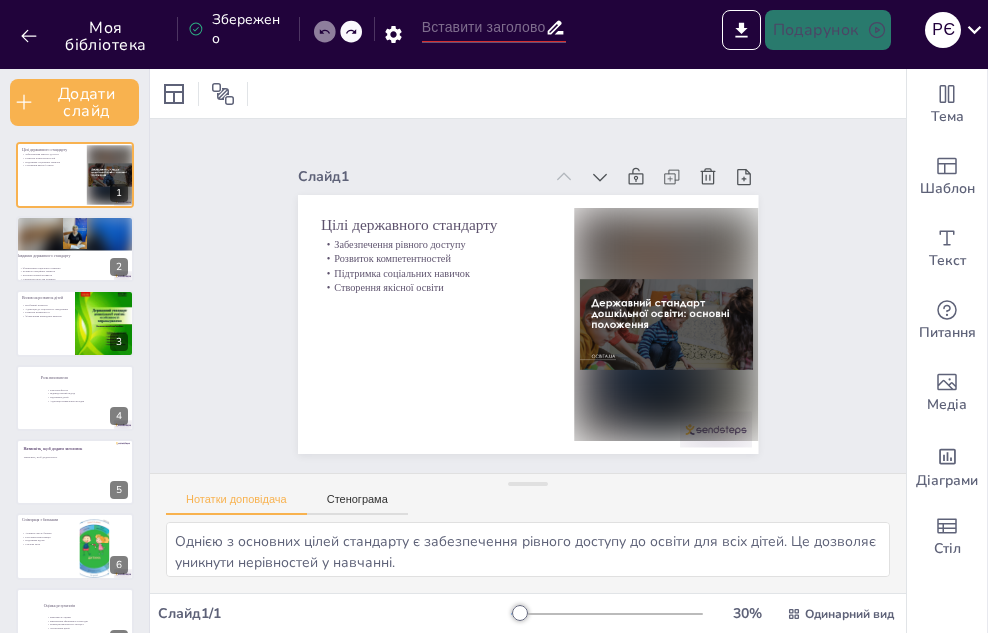 click 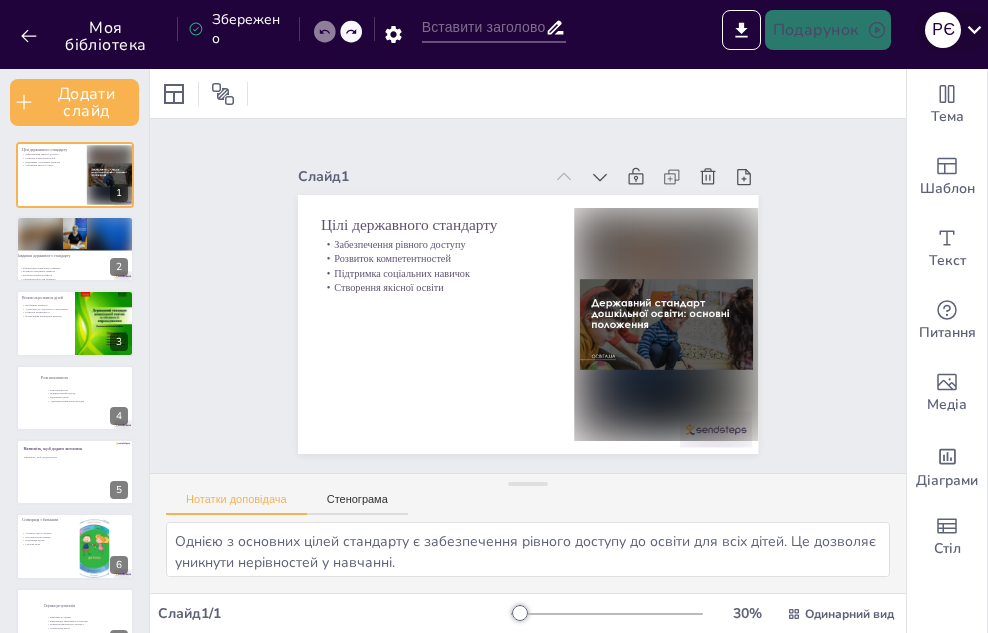 click 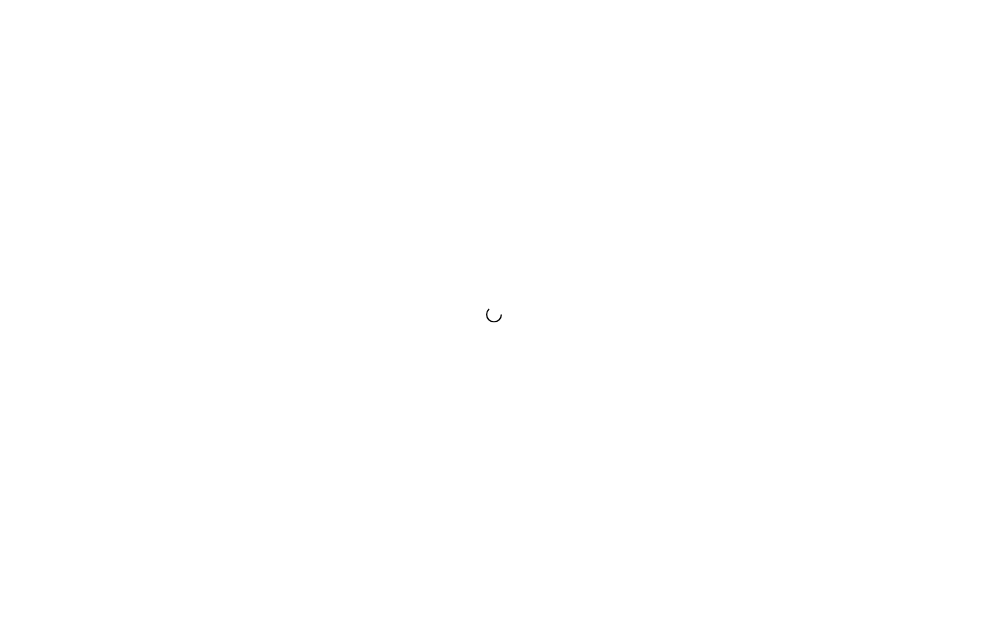 scroll, scrollTop: 0, scrollLeft: 0, axis: both 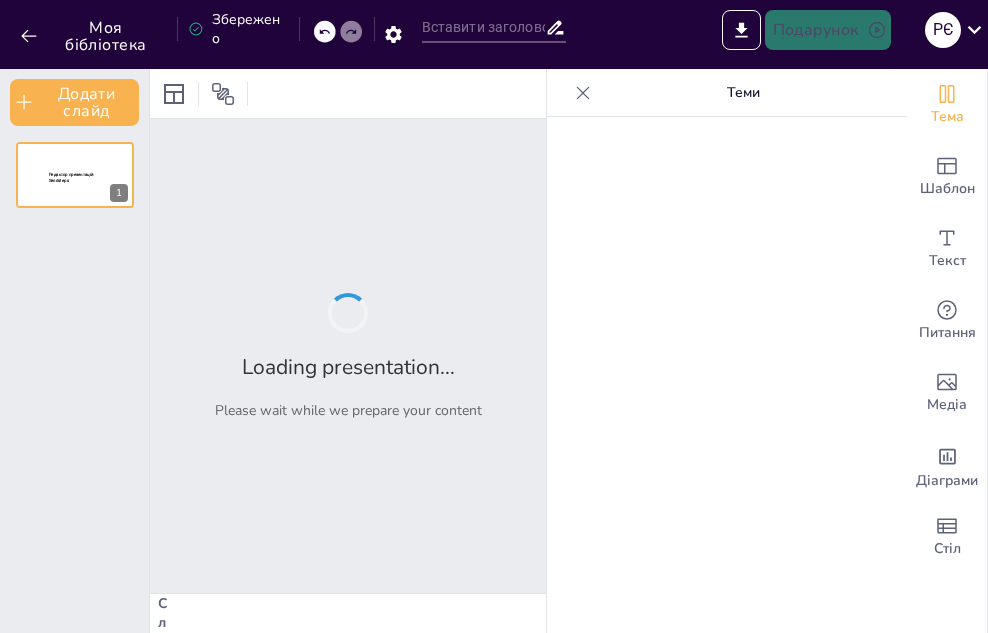 type on "New Sendsteps" 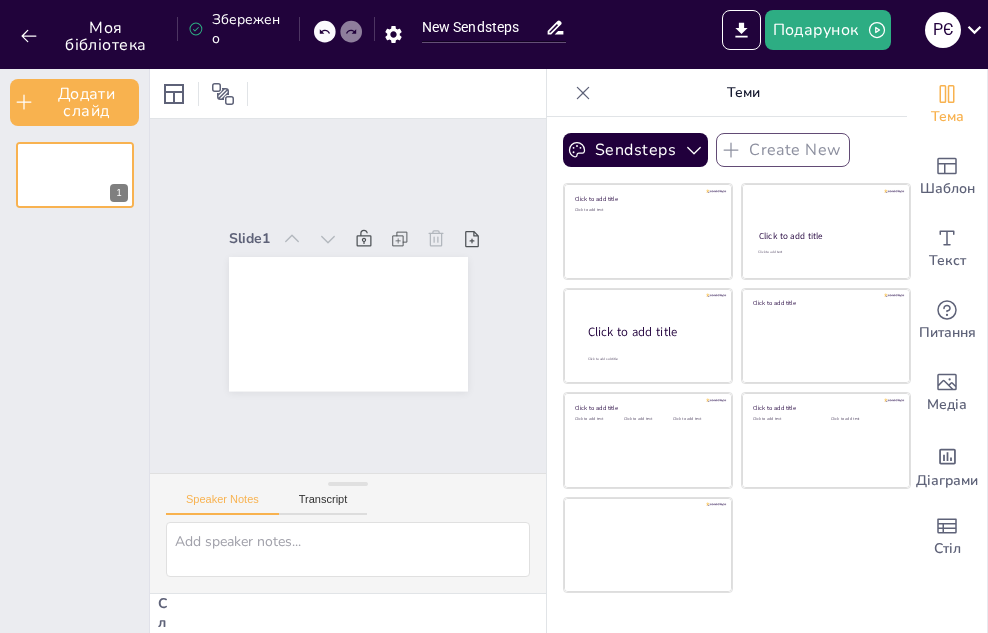 scroll, scrollTop: 0, scrollLeft: 0, axis: both 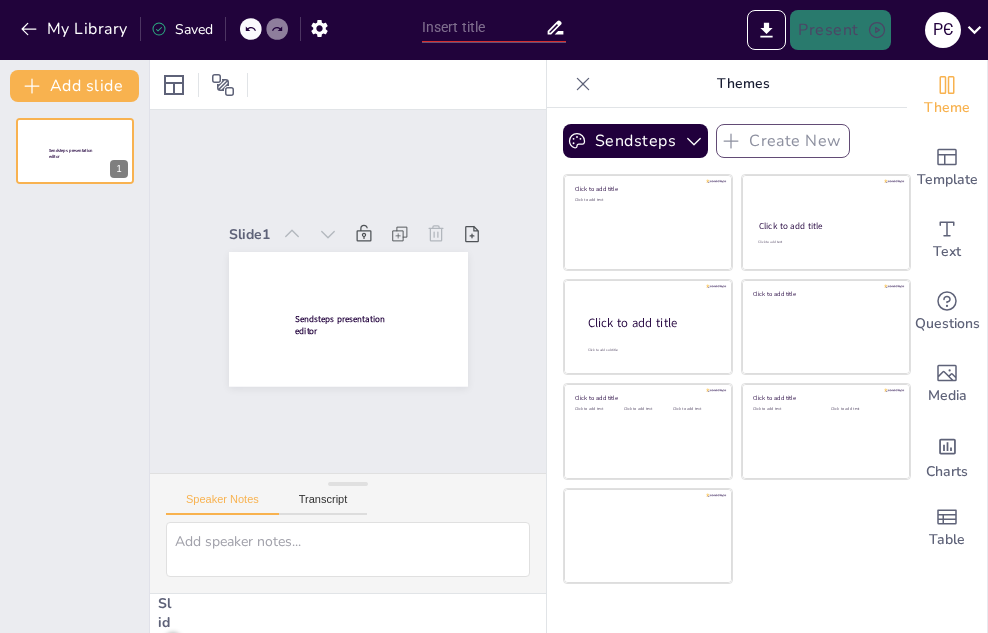 type on "New Sendsteps" 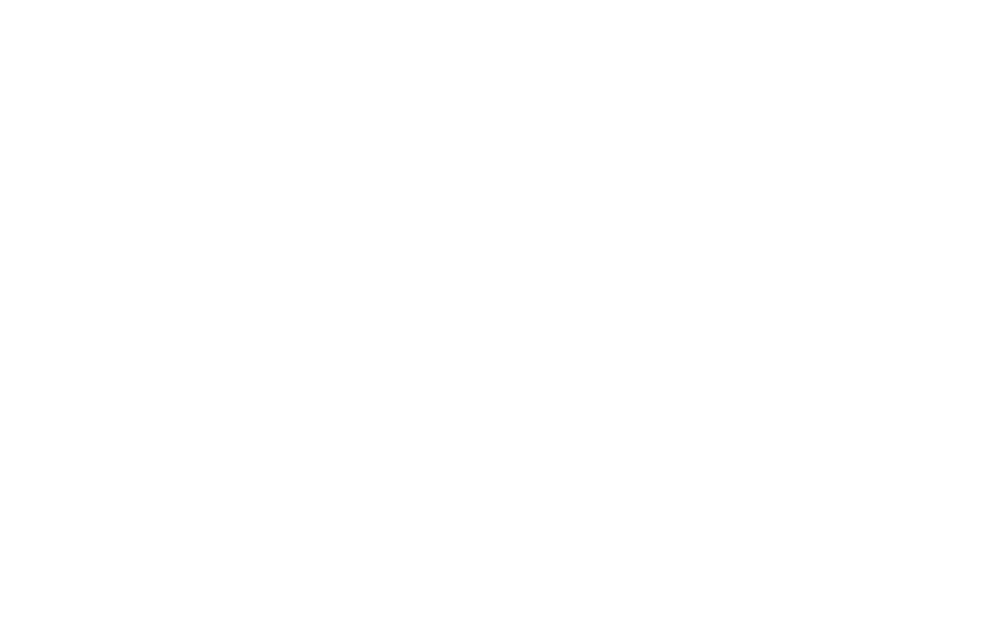 scroll, scrollTop: 0, scrollLeft: 0, axis: both 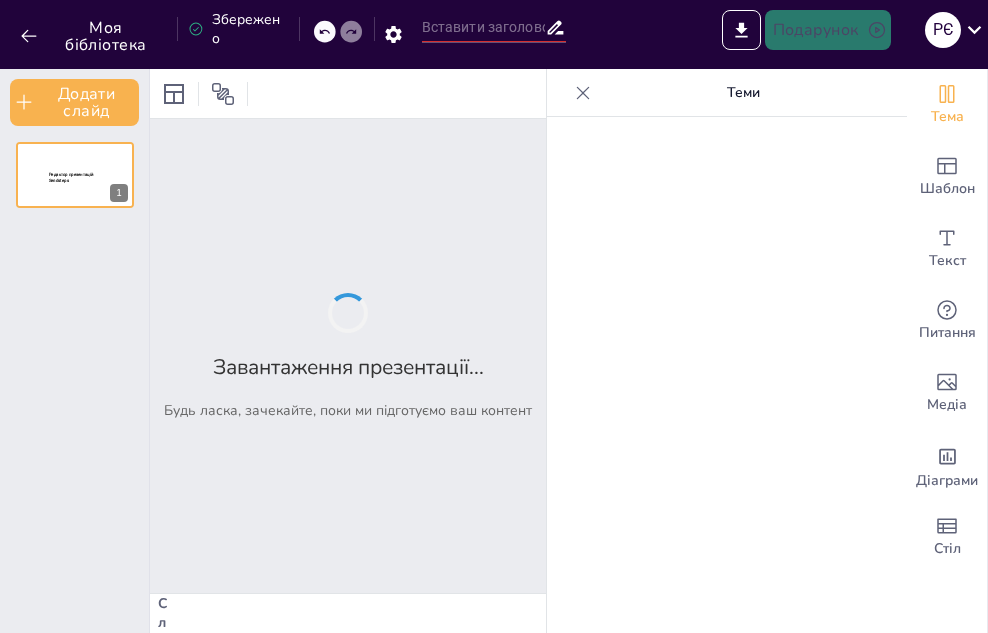 type on "New Sendsteps" 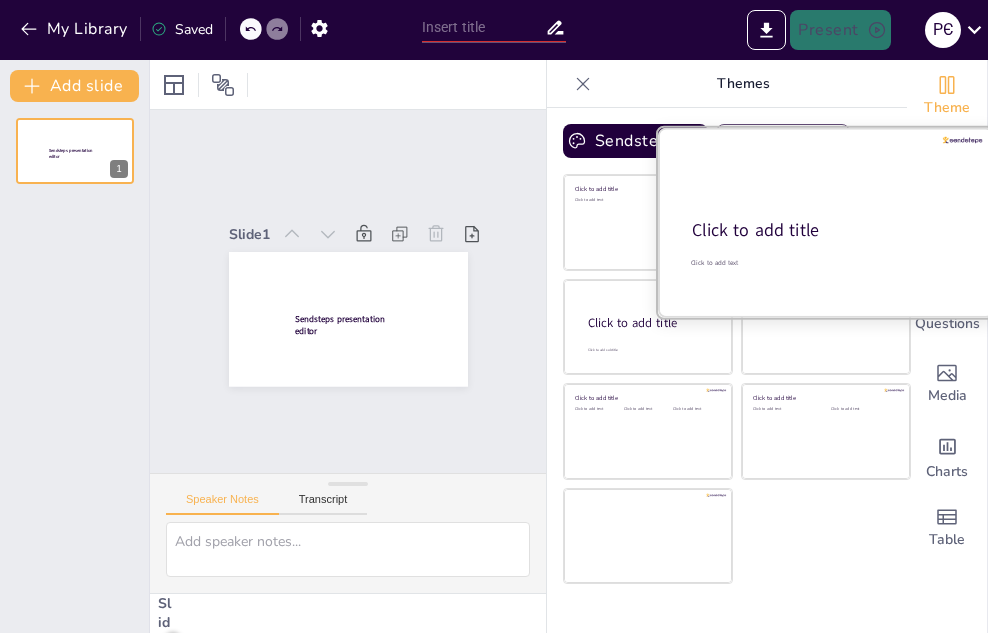 type on "New Sendsteps" 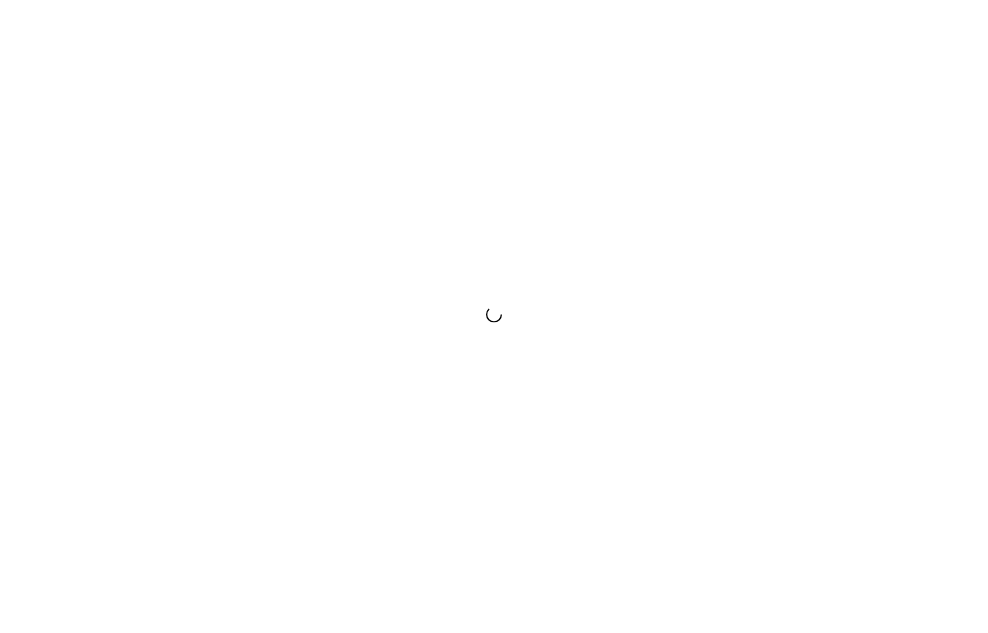 scroll, scrollTop: 0, scrollLeft: 0, axis: both 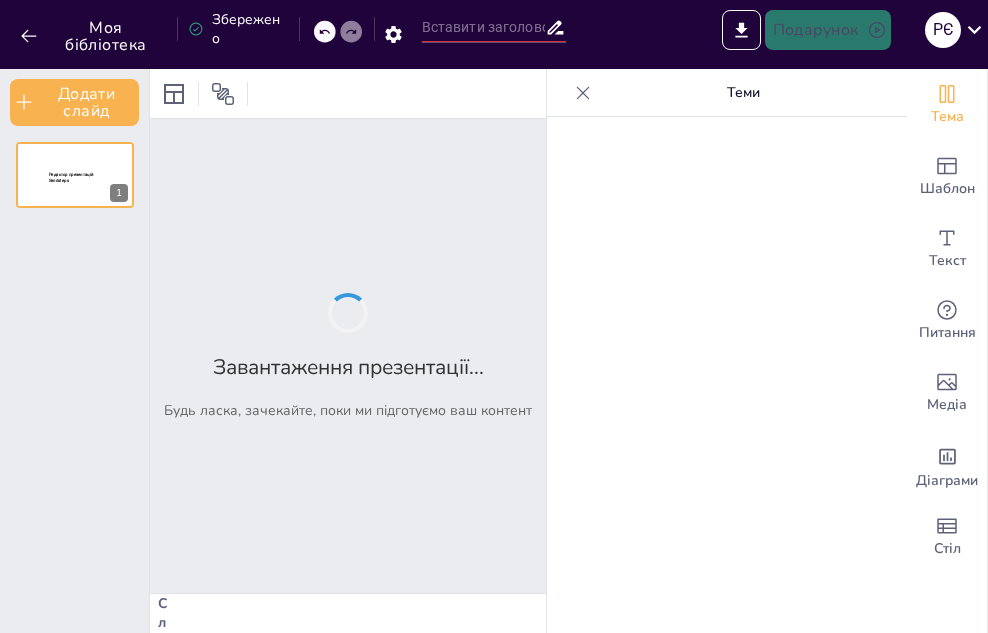 type on "Педрада №1" 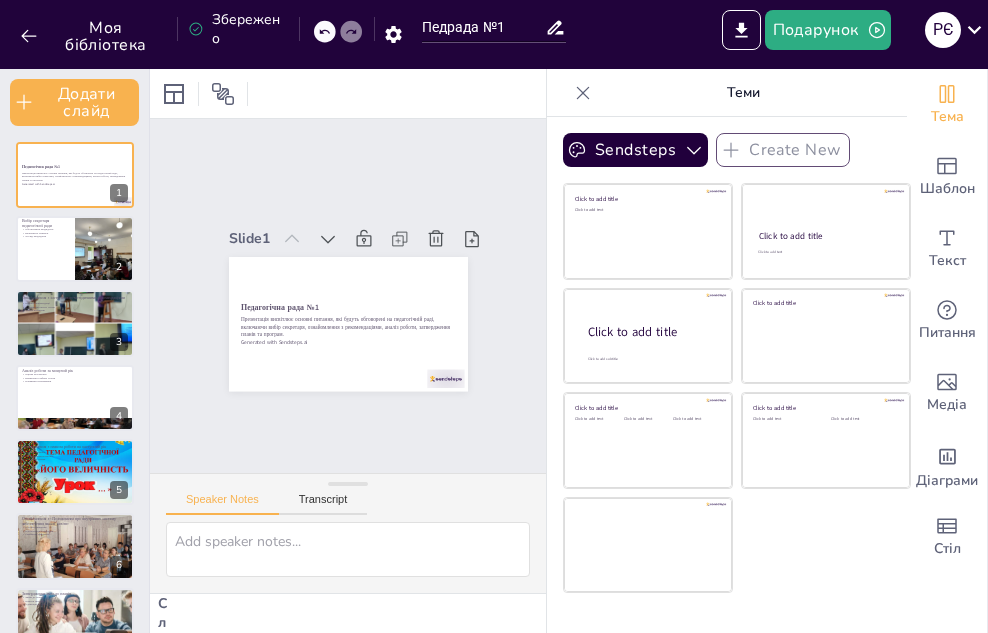 checkbox on "true" 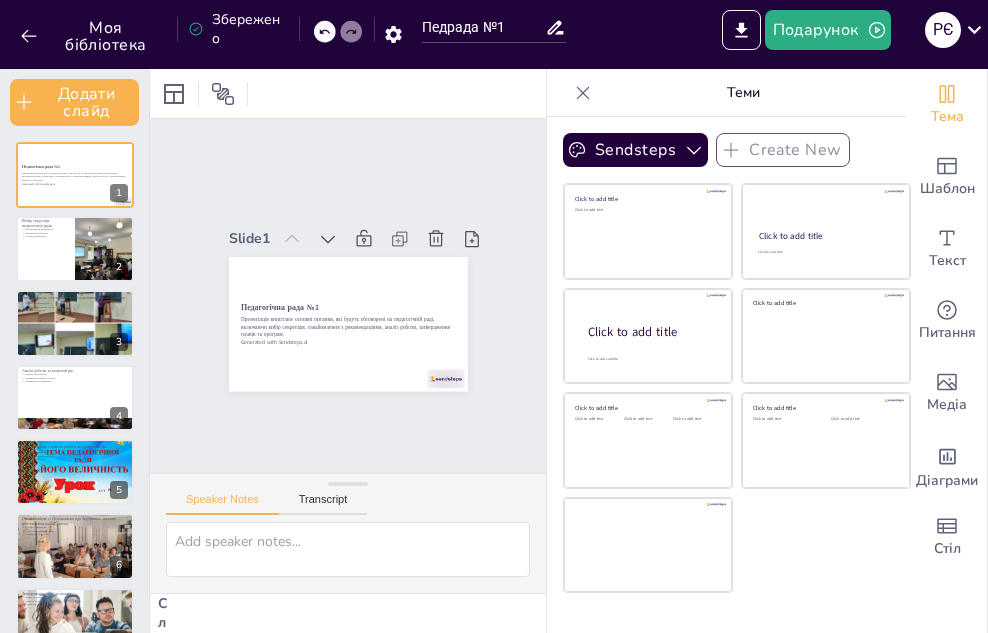 checkbox on "true" 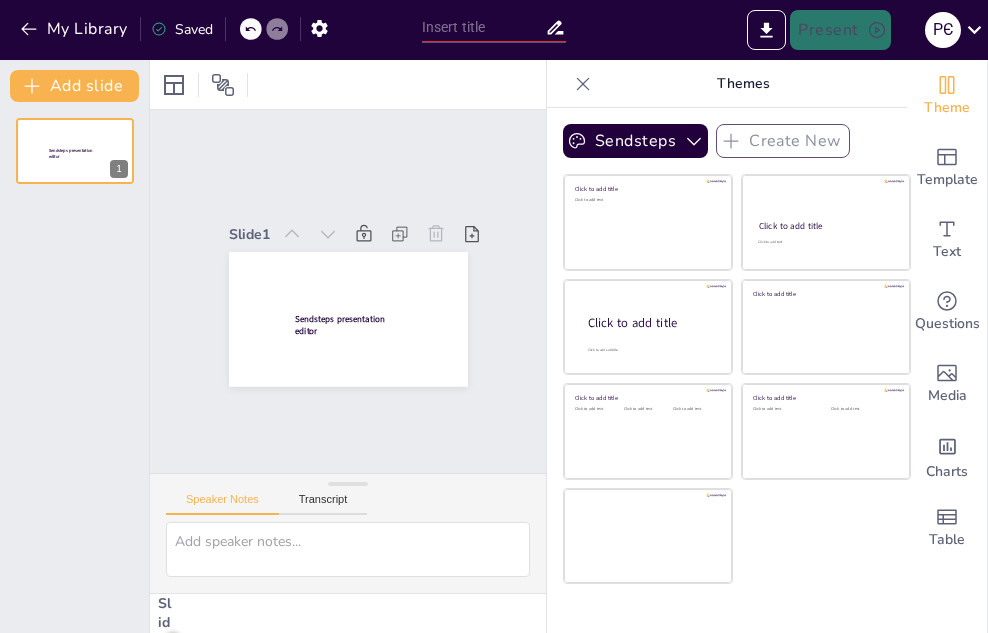 type on "Педрада №1" 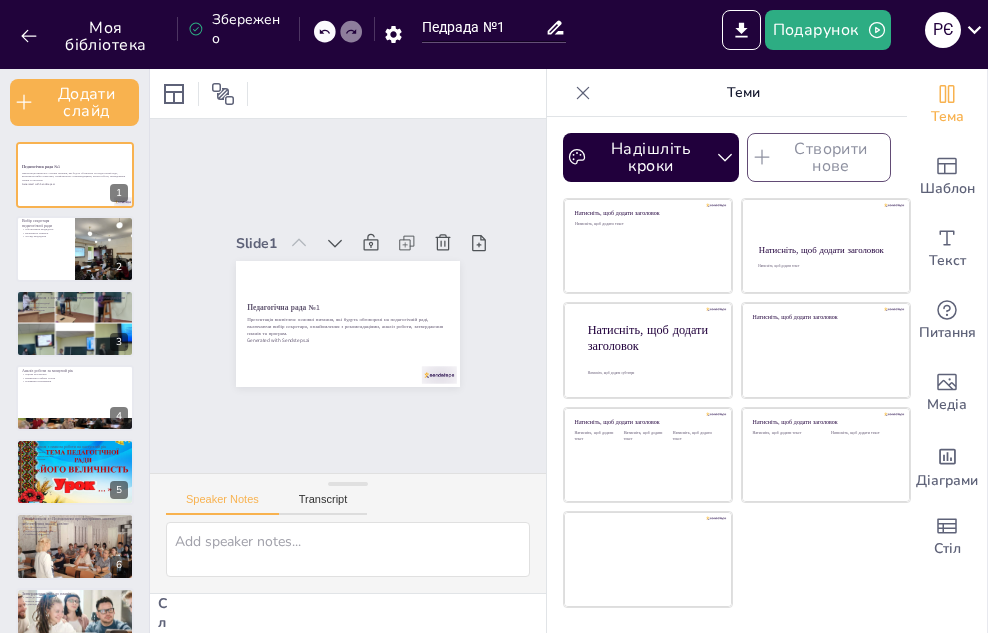 checkbox on "true" 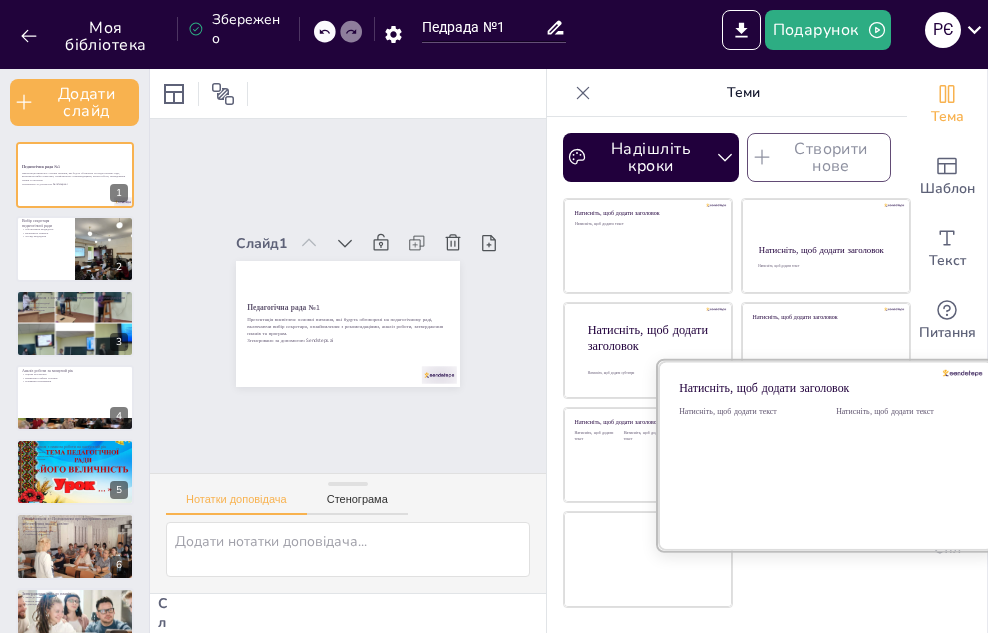 checkbox on "true" 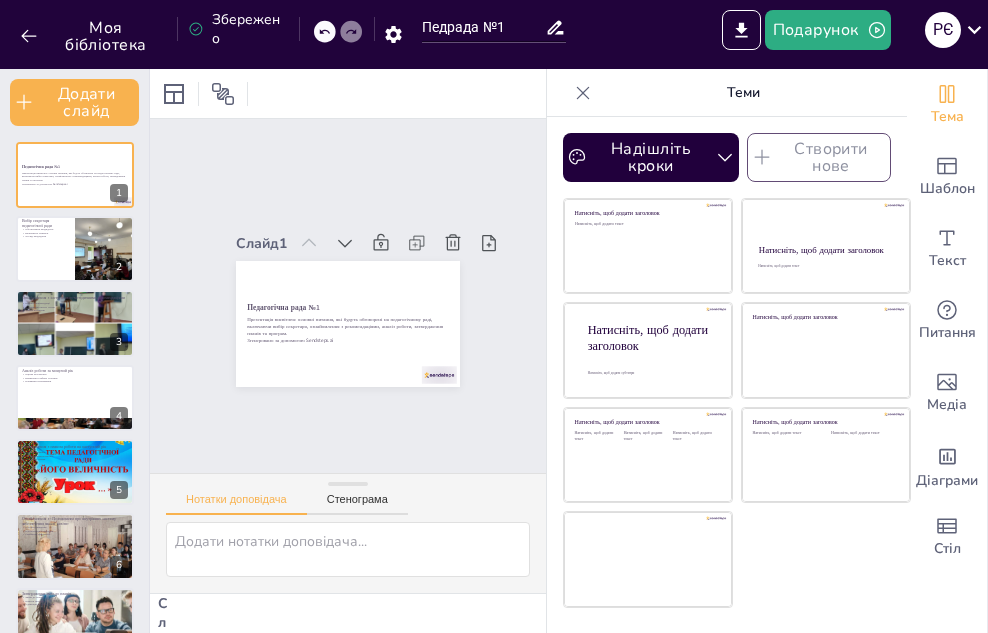checkbox on "true" 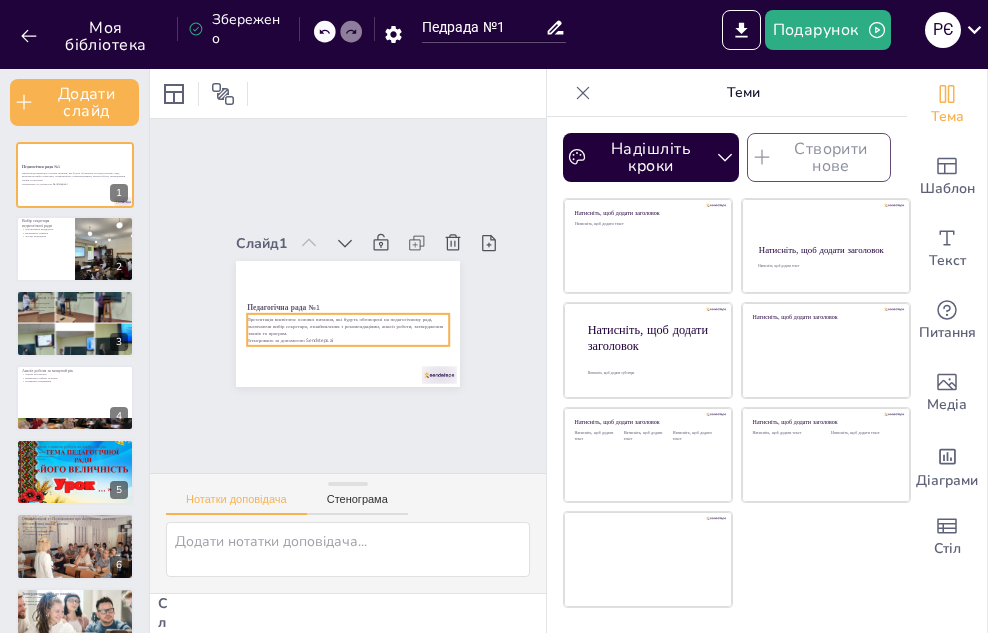 checkbox on "true" 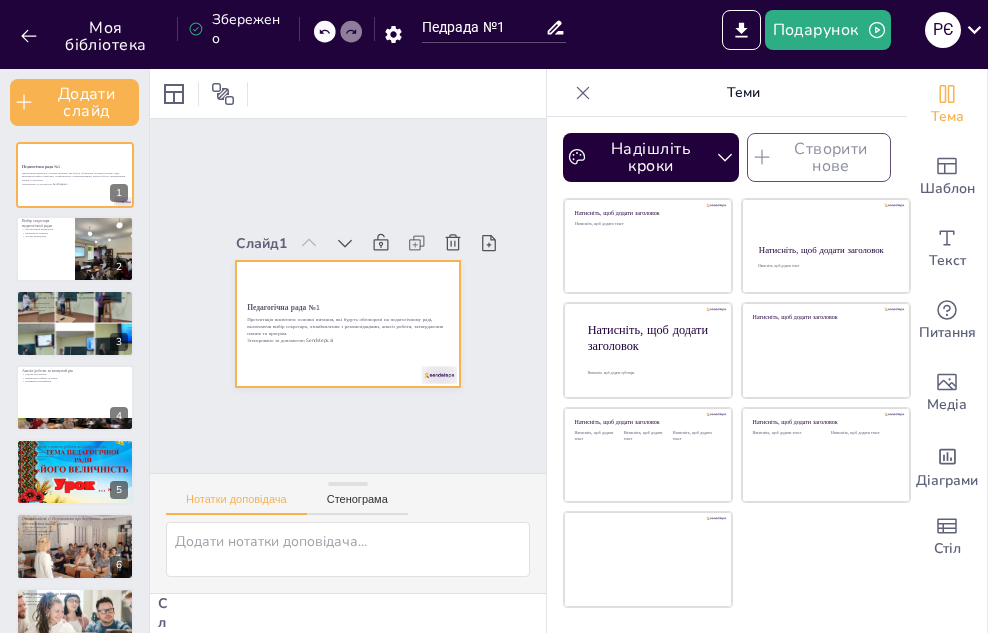 checkbox on "true" 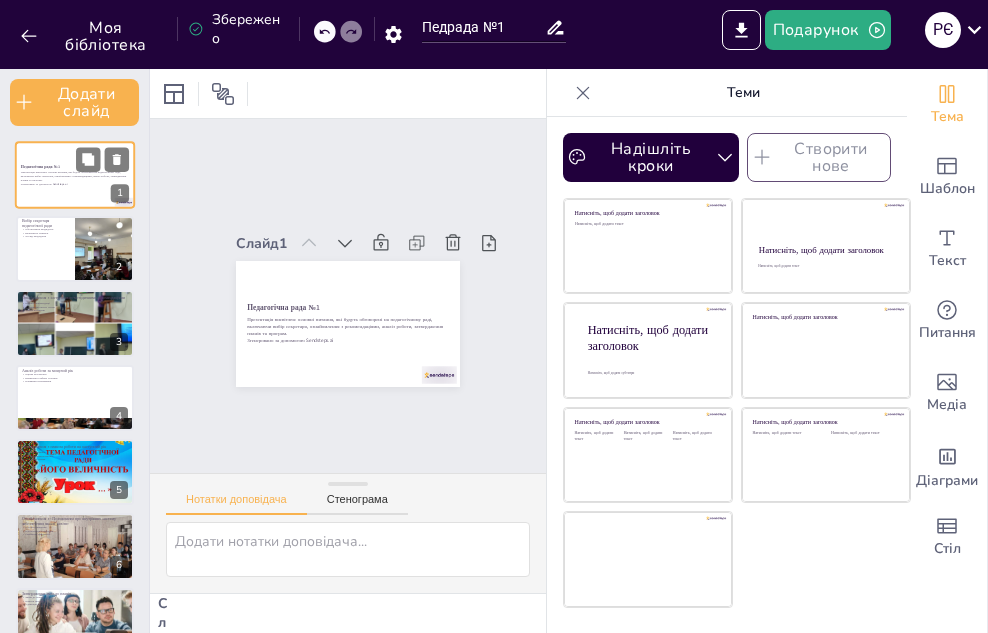 checkbox on "true" 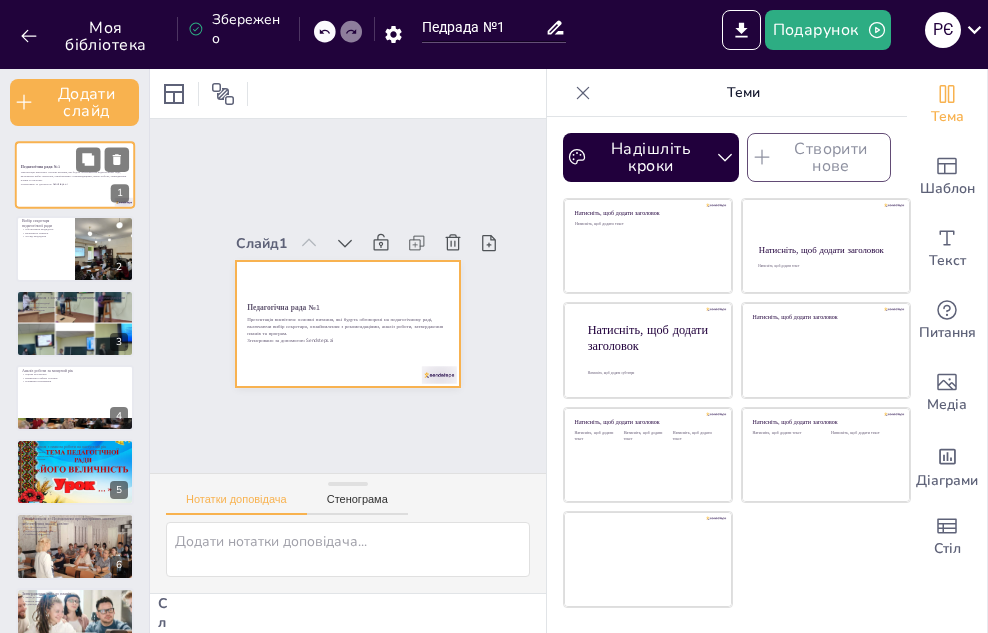 checkbox on "true" 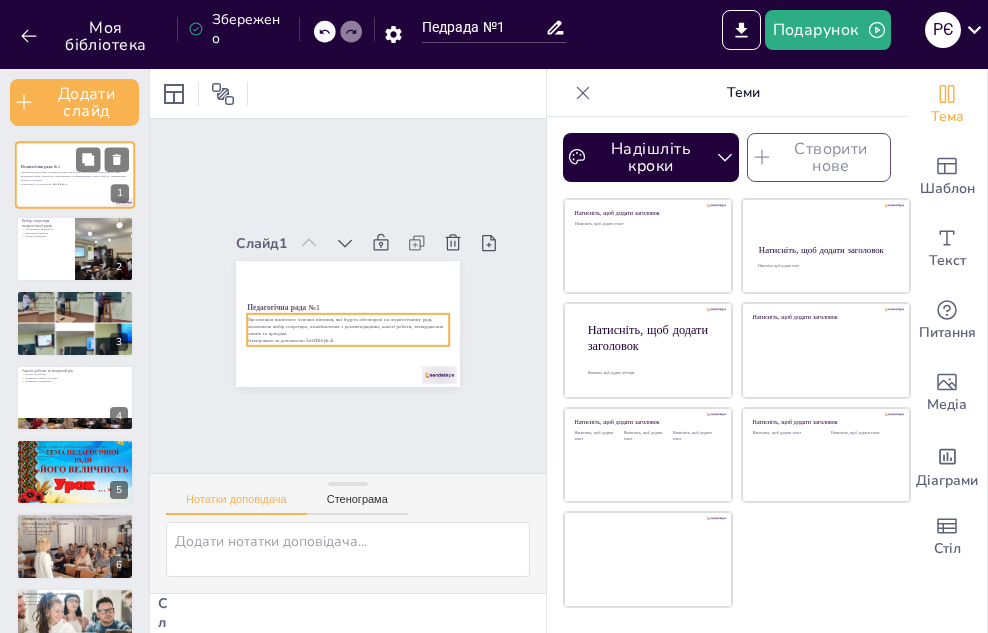 checkbox on "true" 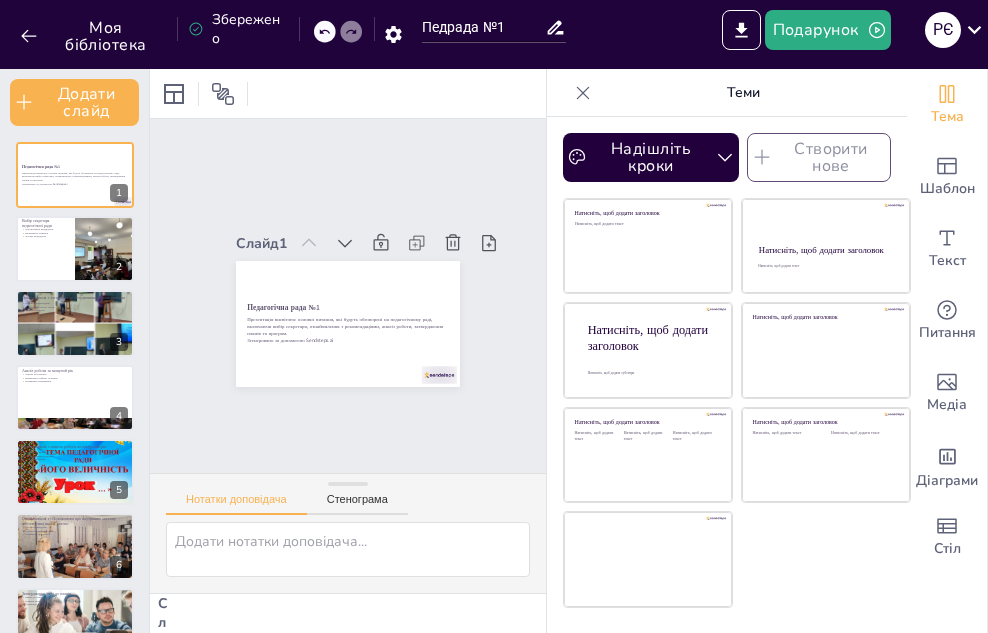 checkbox on "true" 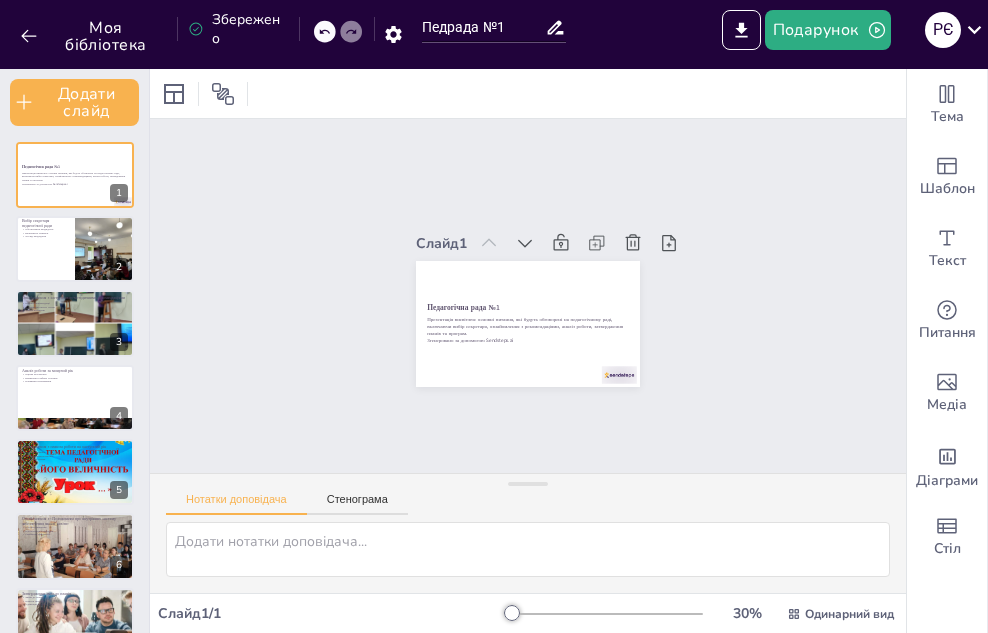 checkbox on "true" 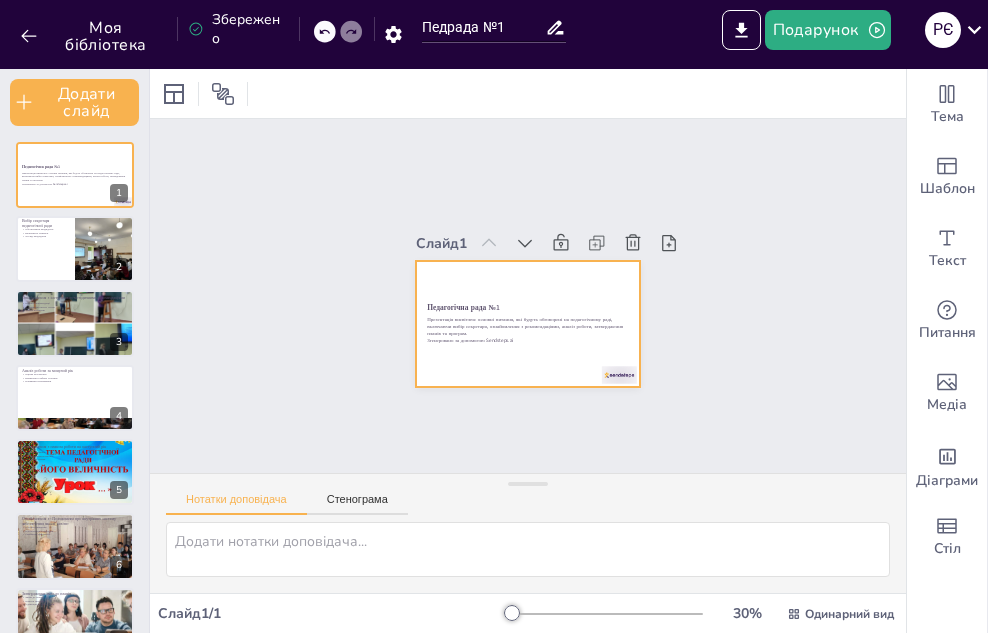 checkbox on "true" 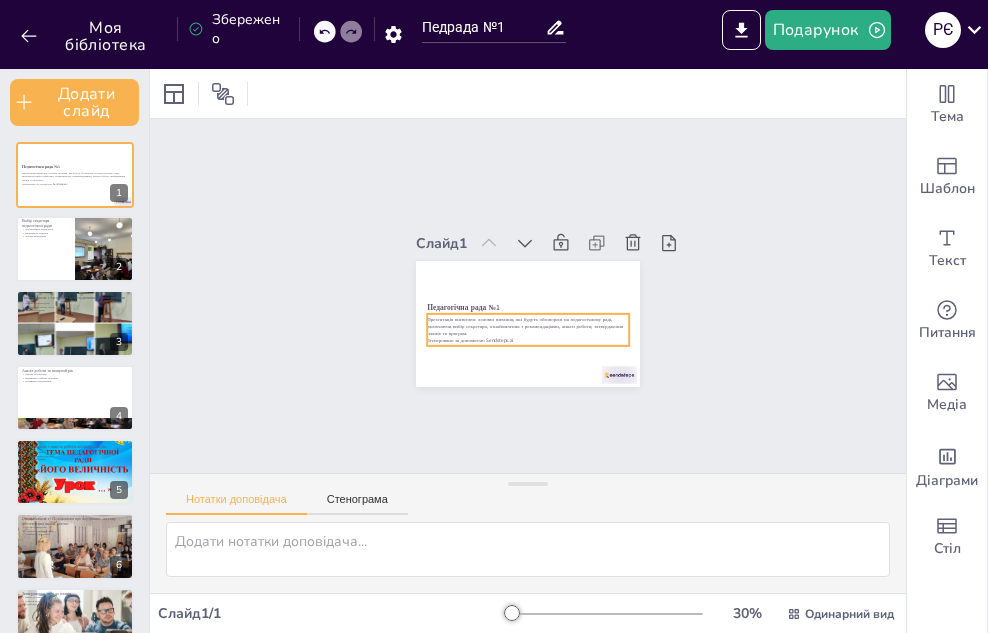 checkbox on "true" 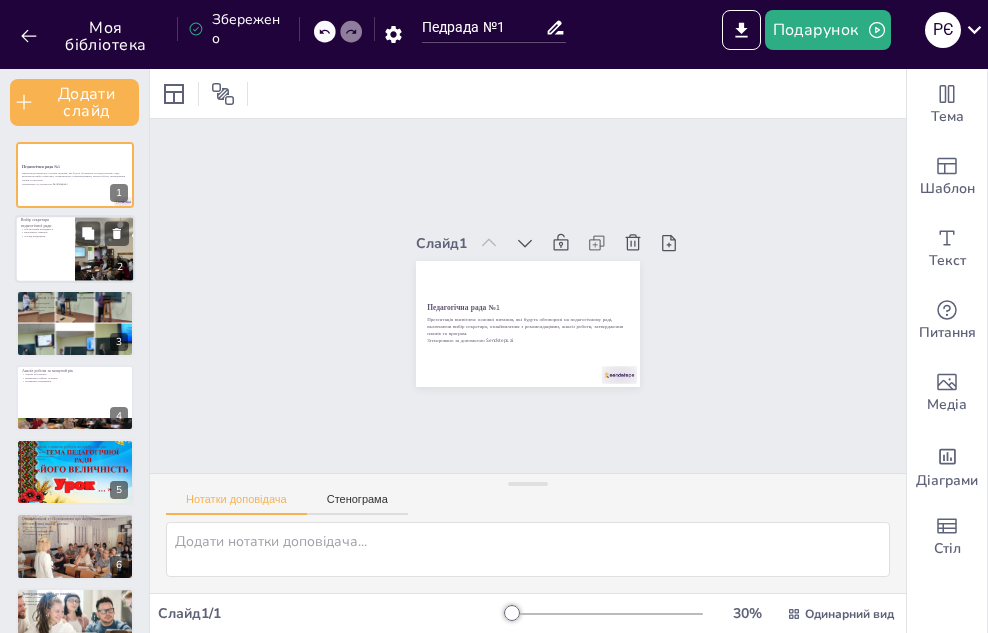 checkbox on "true" 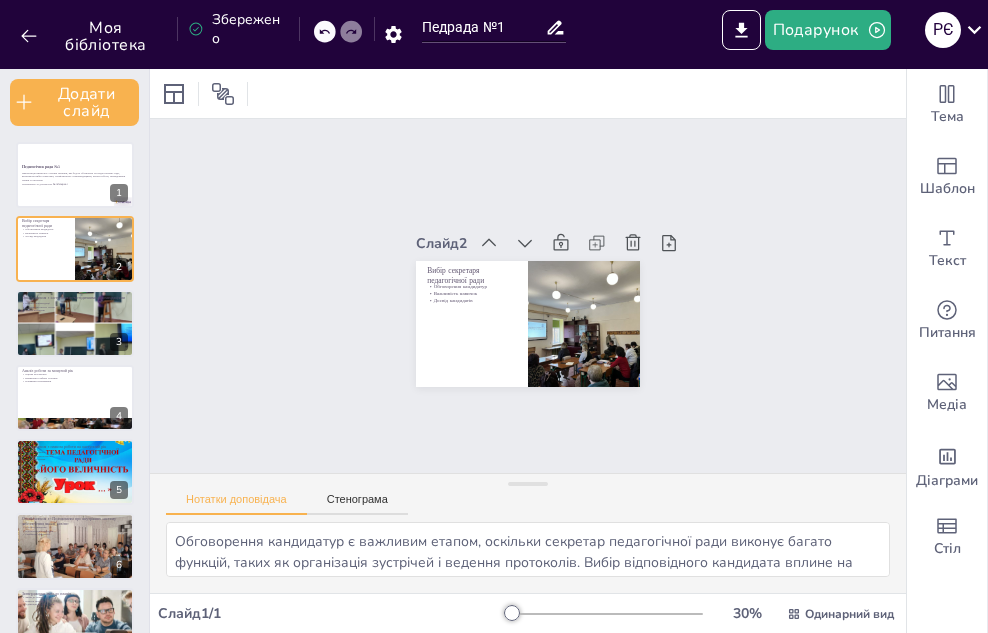 checkbox on "true" 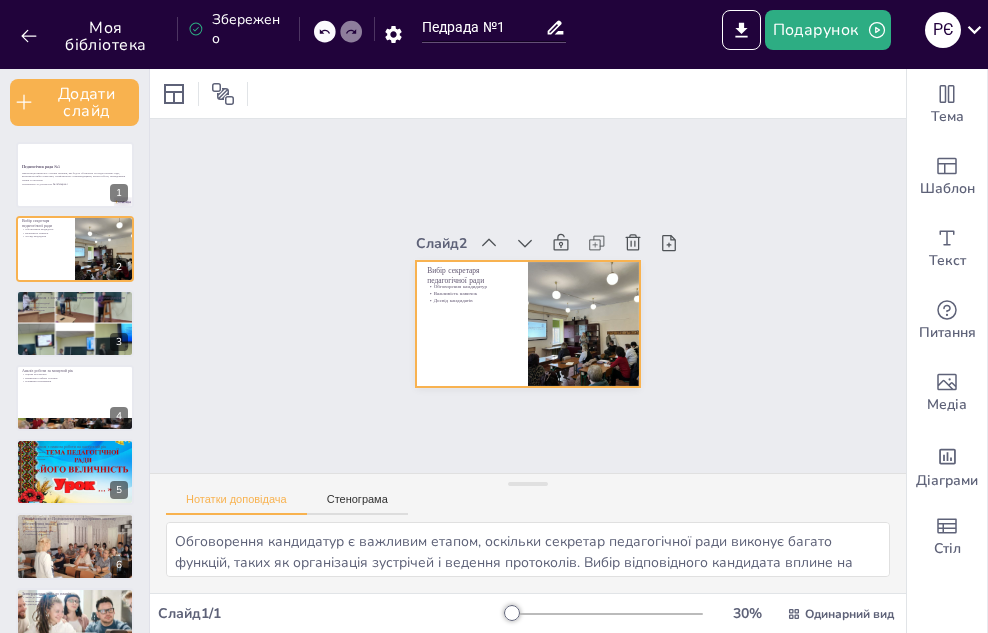 checkbox on "true" 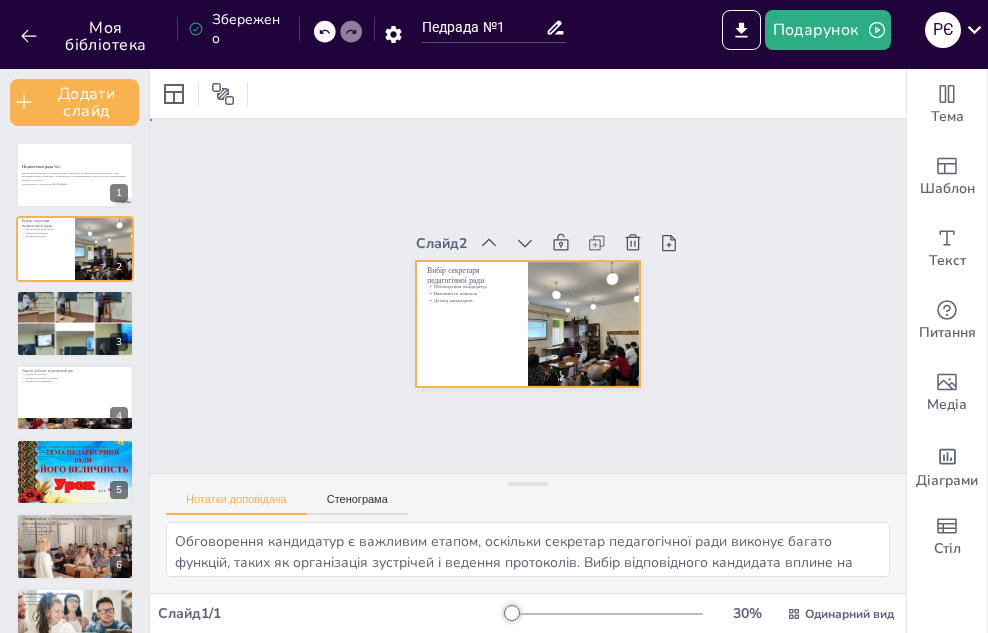 click at bounding box center [528, 324] 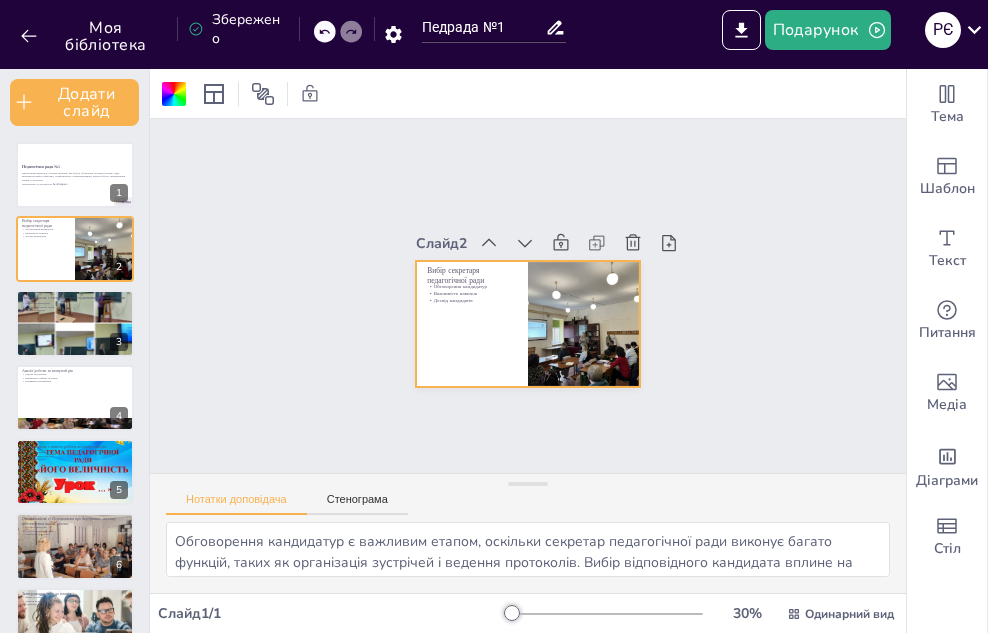 checkbox on "true" 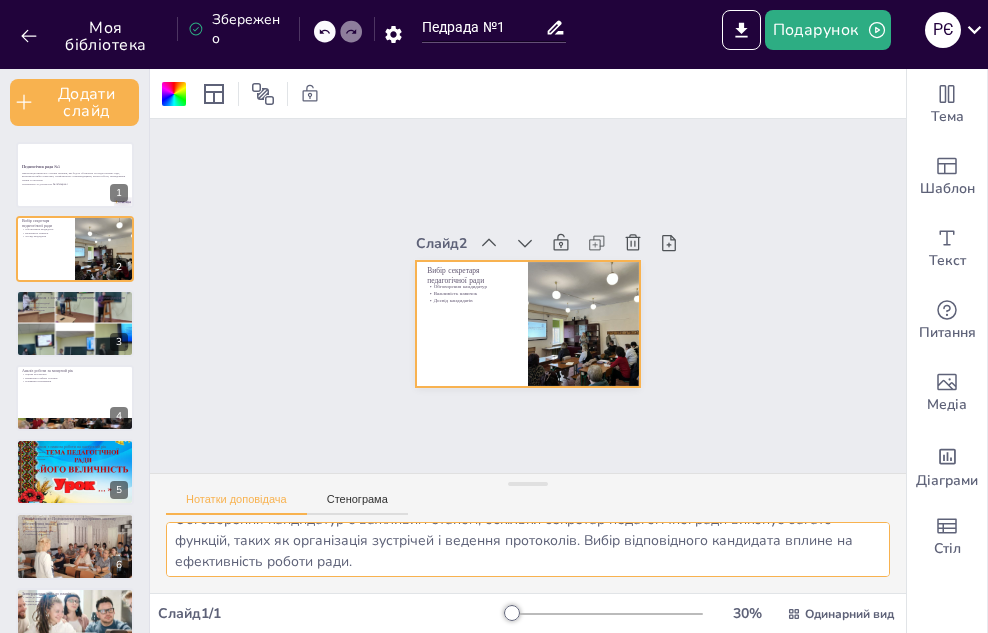 scroll, scrollTop: 40, scrollLeft: 0, axis: vertical 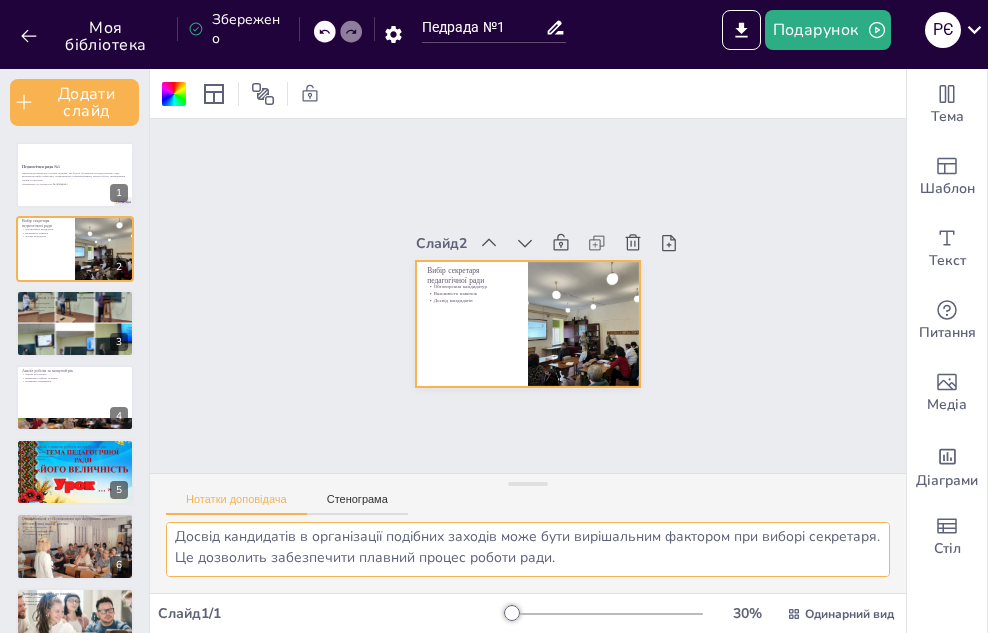 checkbox on "true" 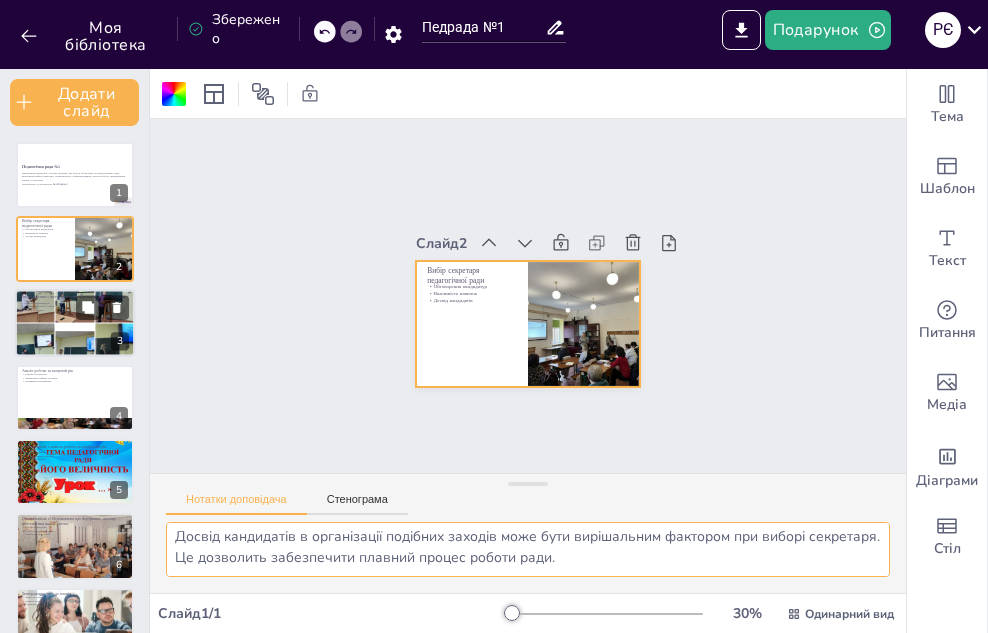 checkbox on "true" 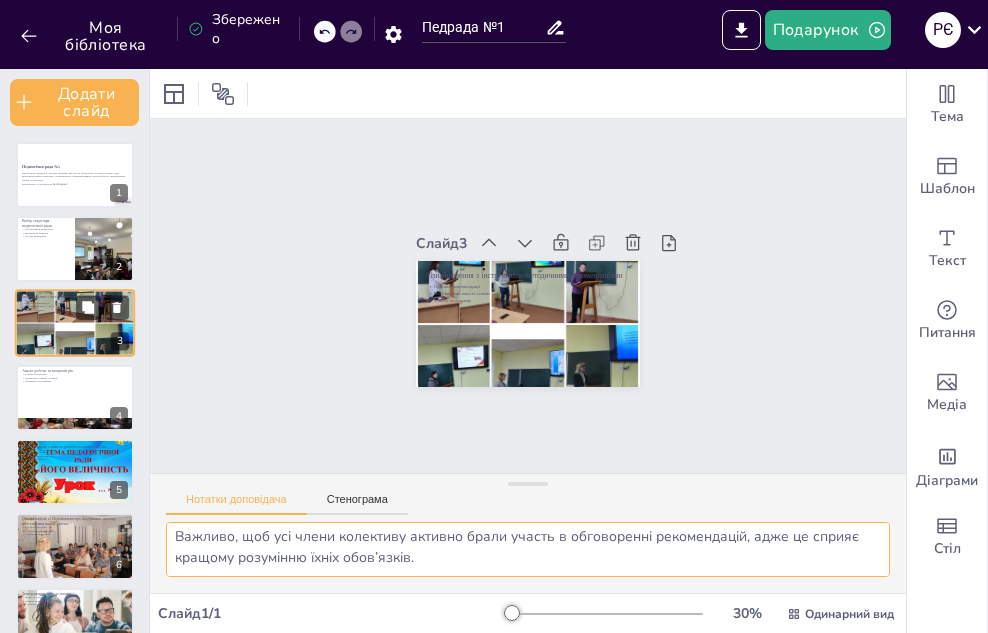 scroll, scrollTop: 89, scrollLeft: 0, axis: vertical 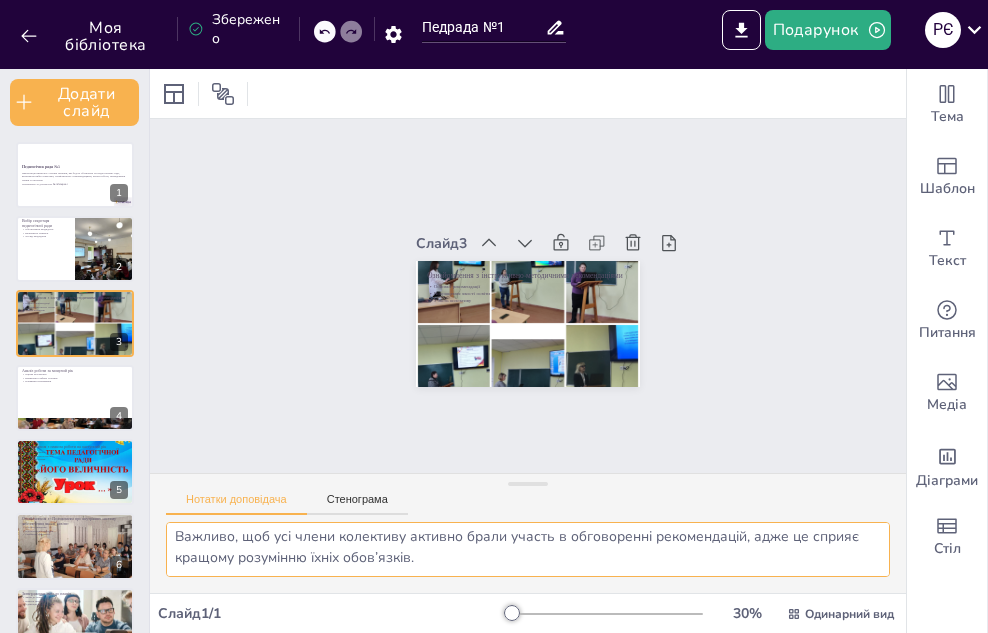 checkbox on "true" 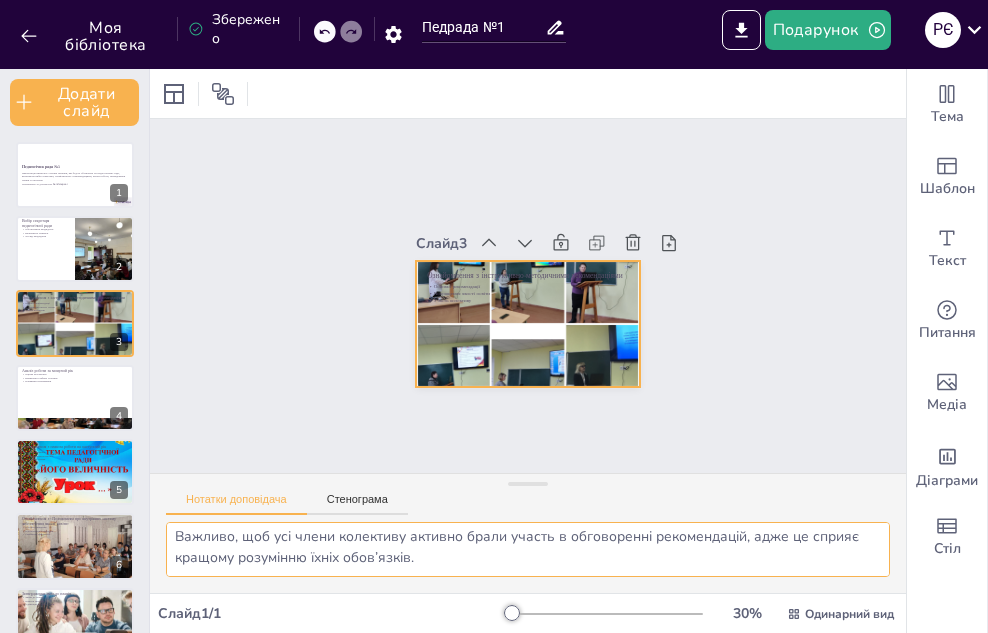 checkbox on "true" 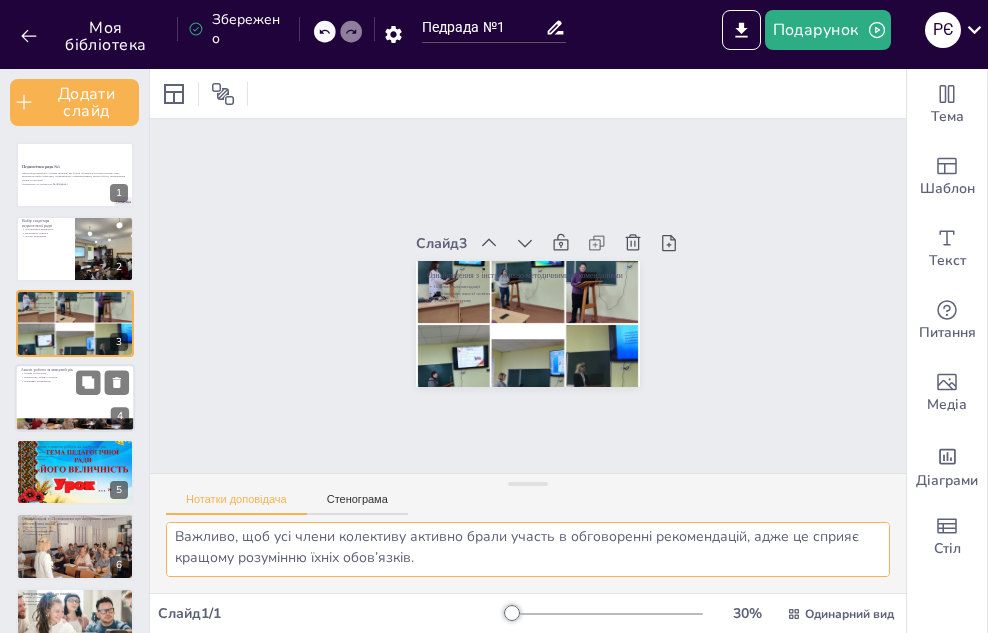 click at bounding box center (75, 398) 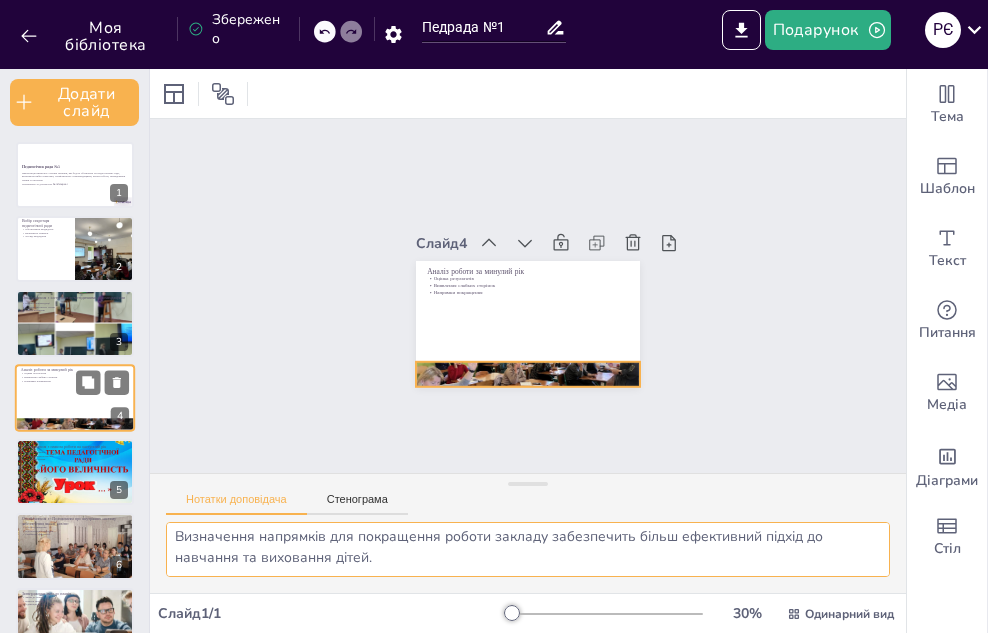 scroll, scrollTop: 19, scrollLeft: 0, axis: vertical 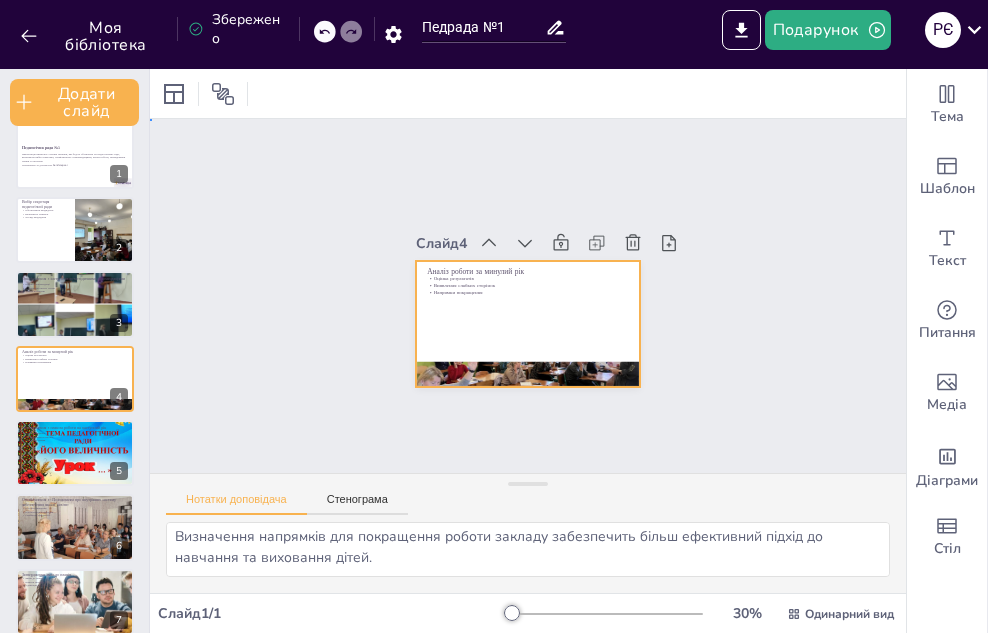 click at bounding box center (528, 324) 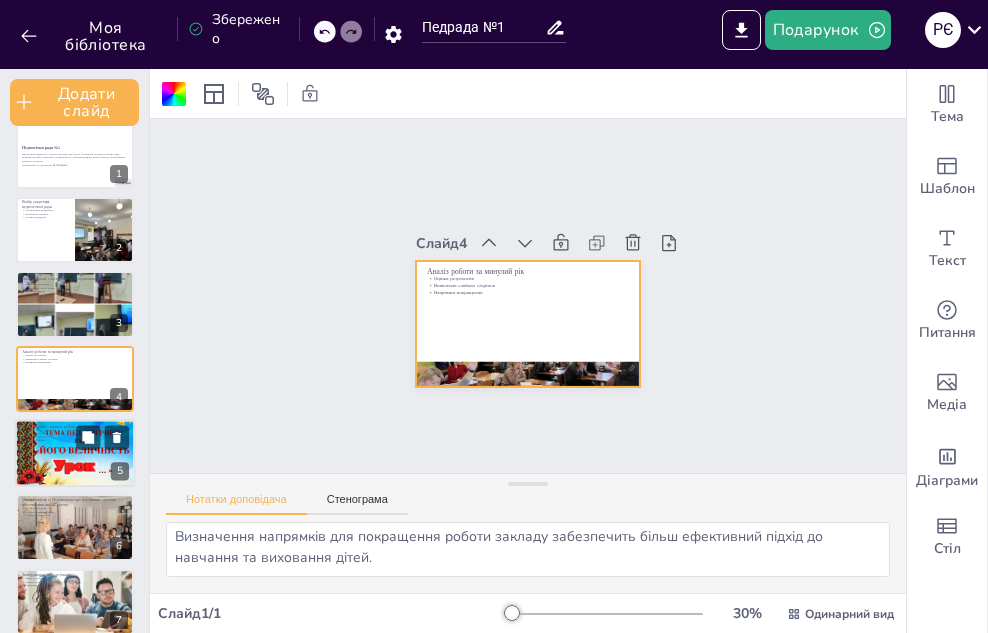 click at bounding box center [75, 453] 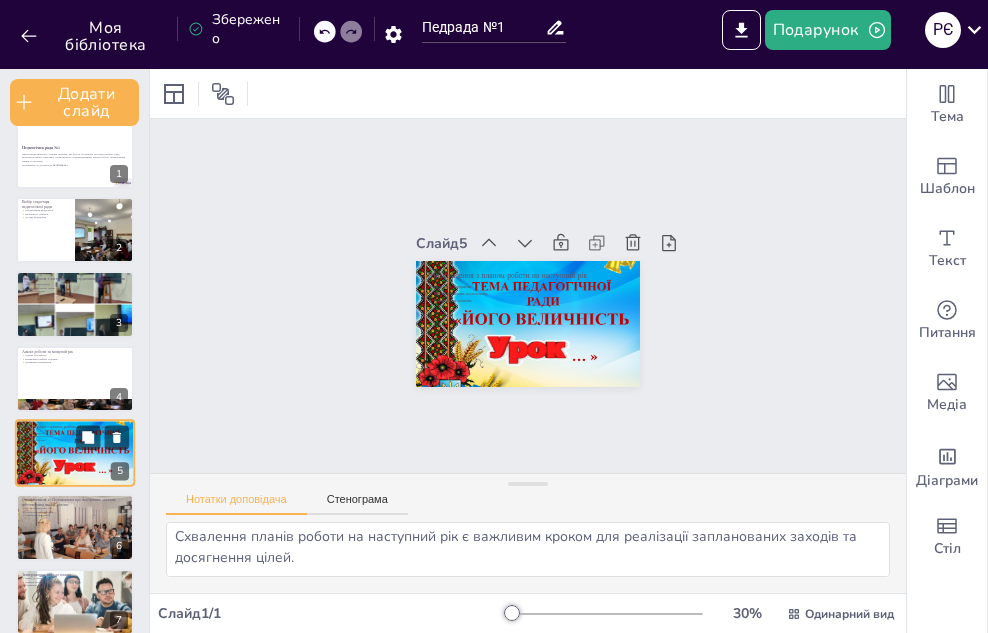scroll, scrollTop: 93, scrollLeft: 0, axis: vertical 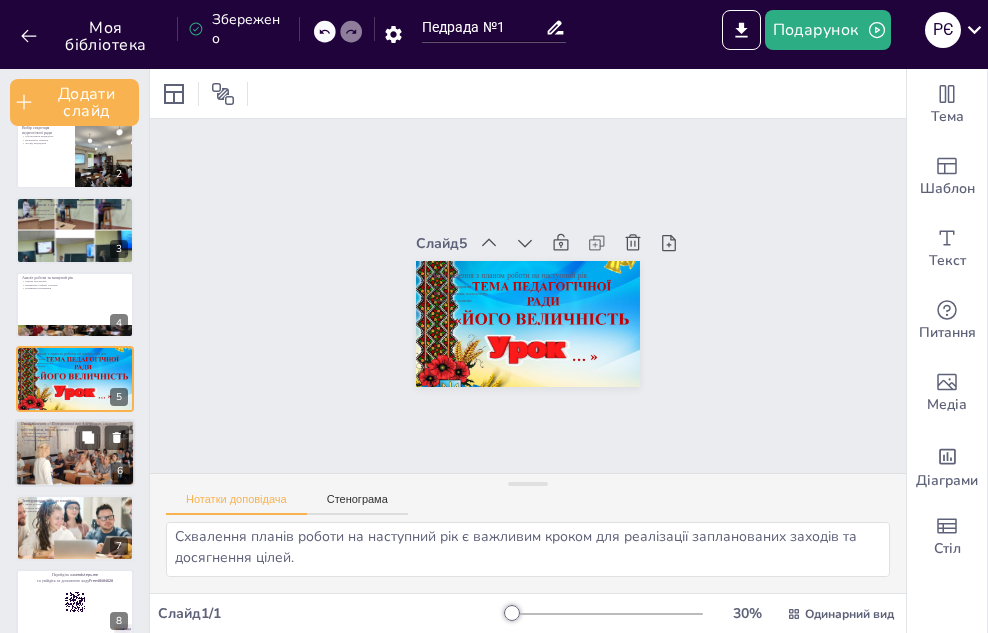 click at bounding box center [75, 453] 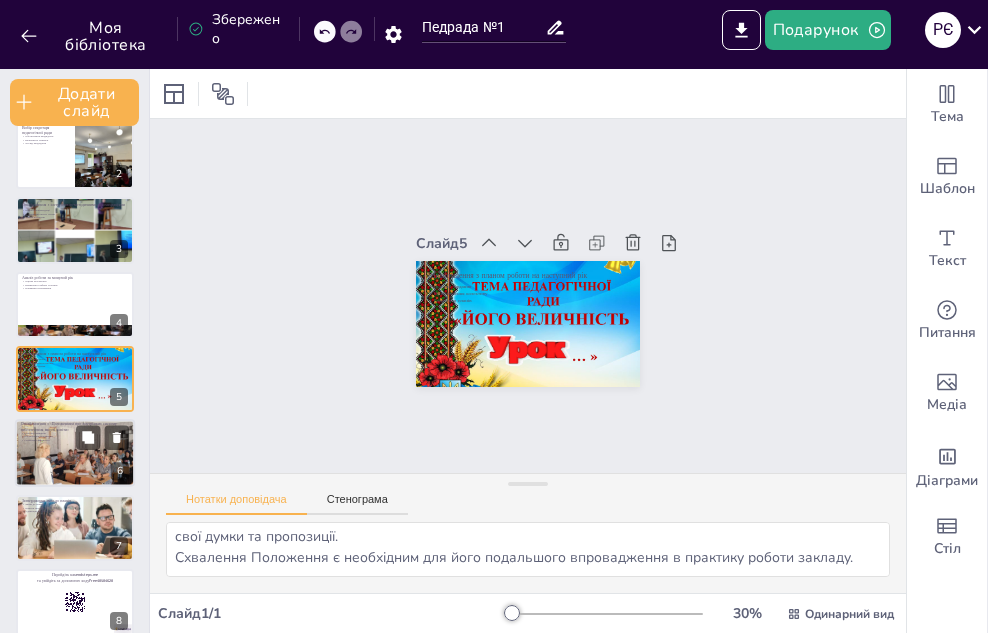 scroll, scrollTop: 167, scrollLeft: 0, axis: vertical 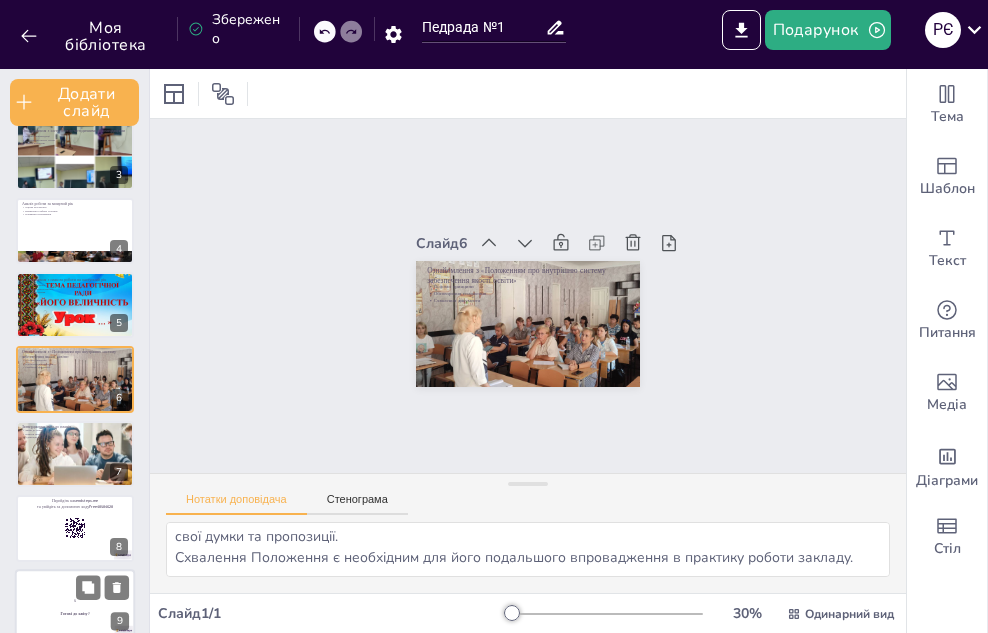 click on "Готові до квізу?" at bounding box center [75, 613] 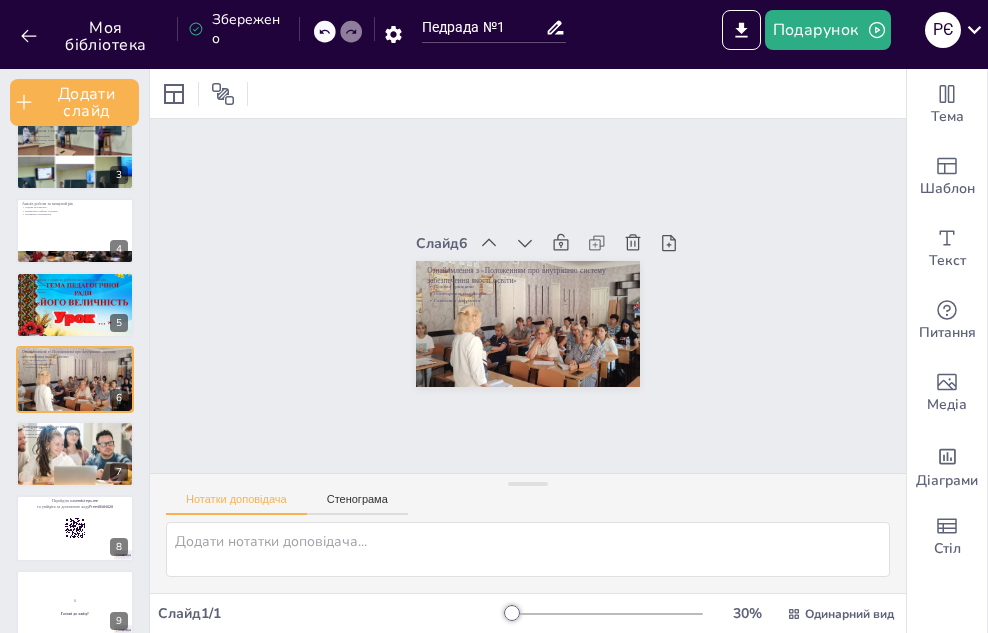 scroll, scrollTop: 390, scrollLeft: 0, axis: vertical 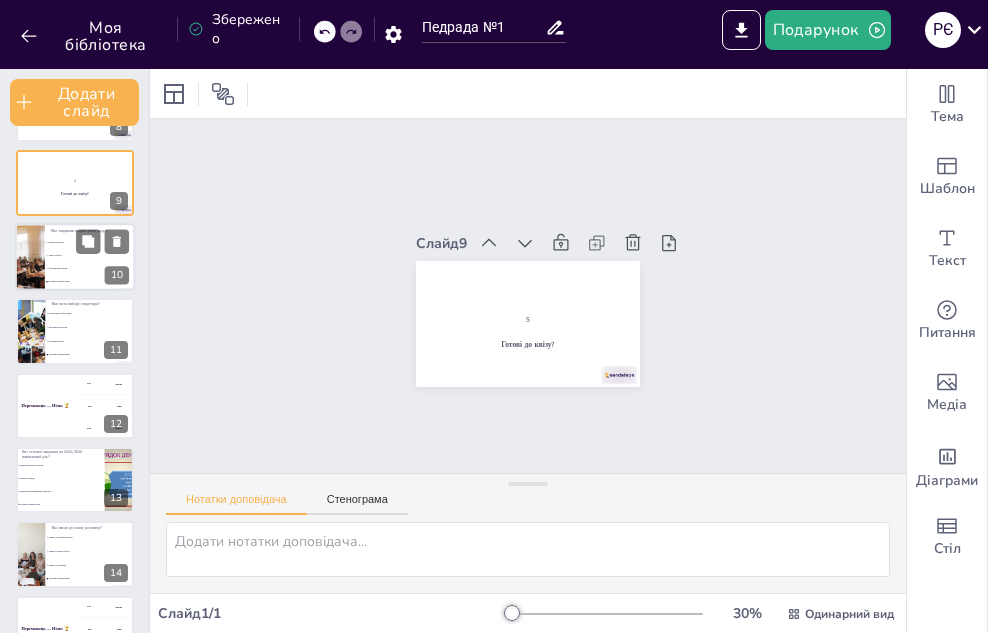 click on "Аналіз роботи" at bounding box center (90, 255) 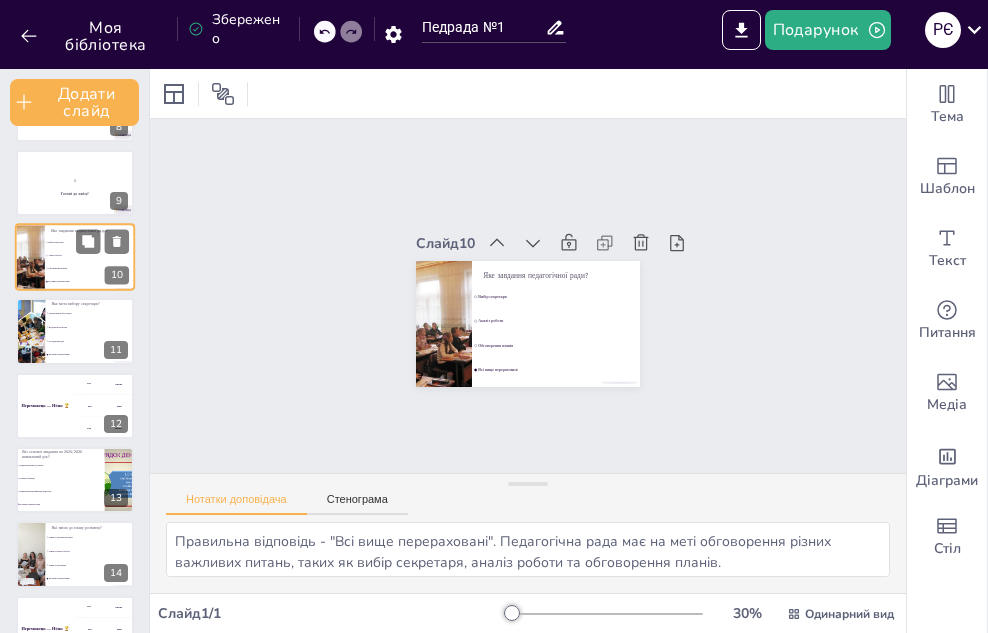 scroll, scrollTop: 465, scrollLeft: 0, axis: vertical 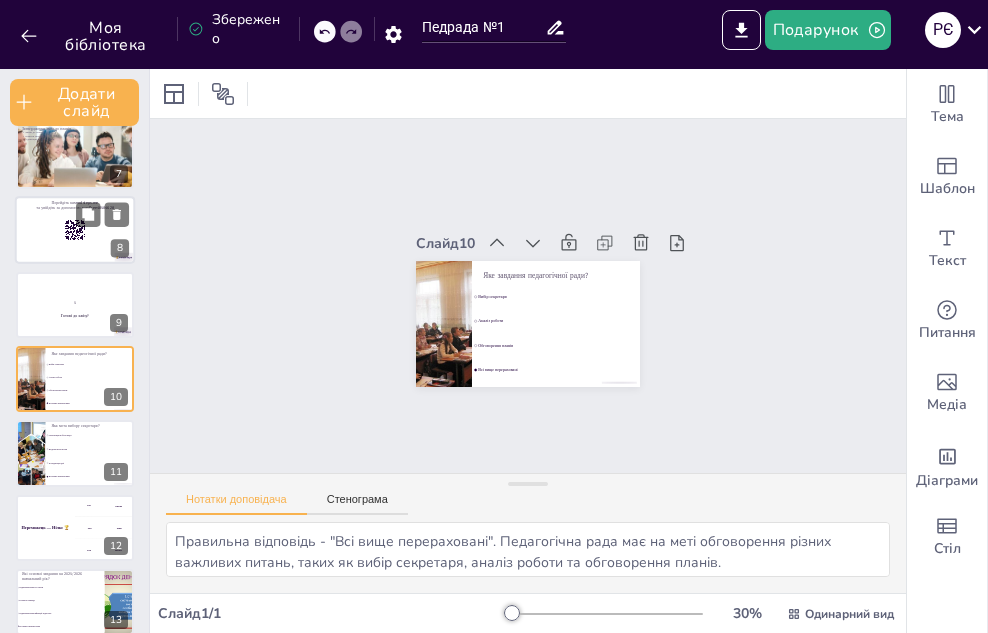 click 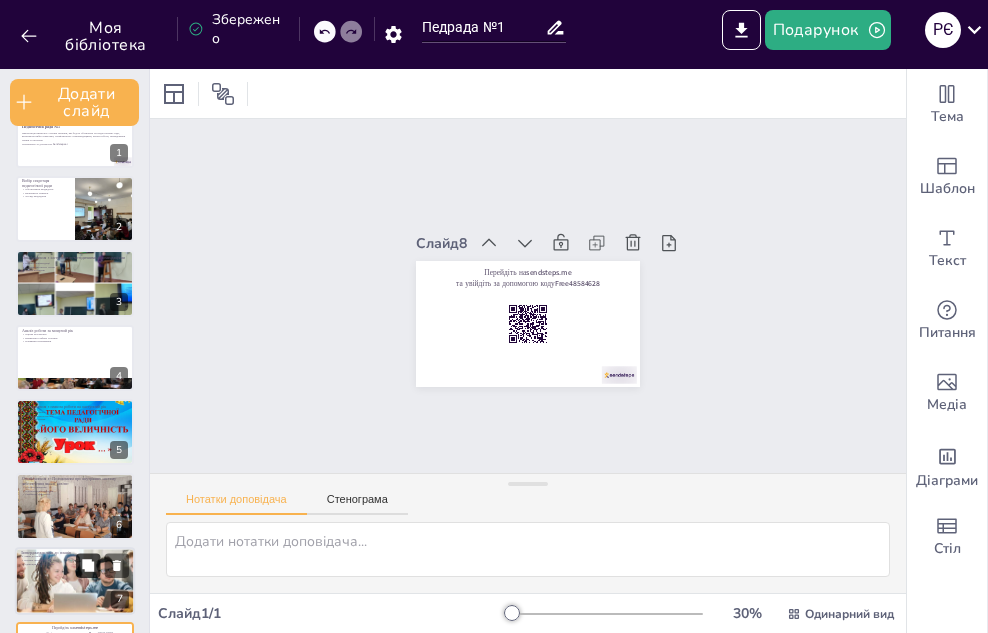 scroll, scrollTop: 16, scrollLeft: 0, axis: vertical 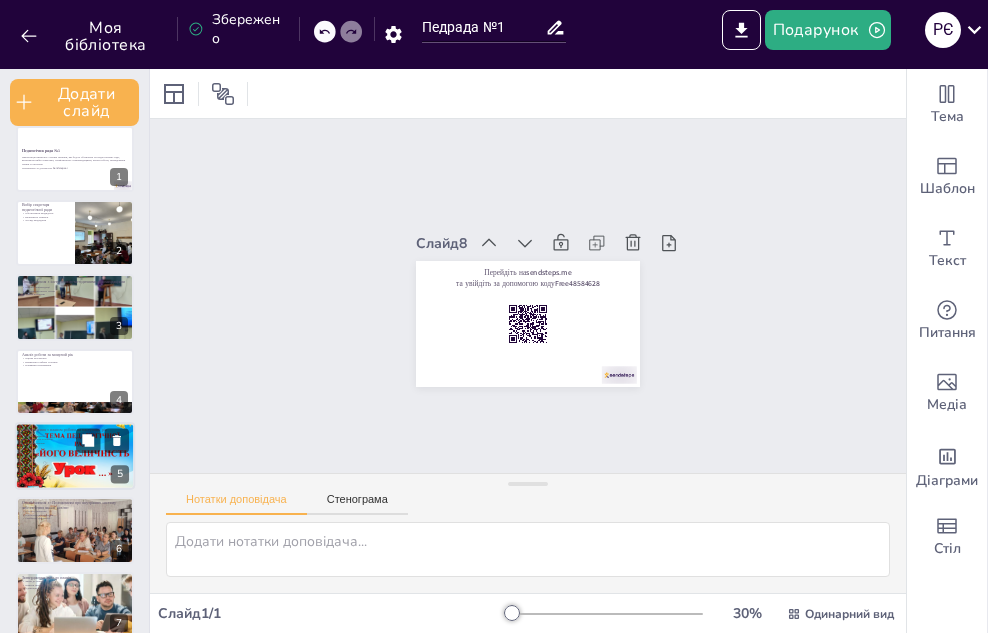 click at bounding box center (75, 456) 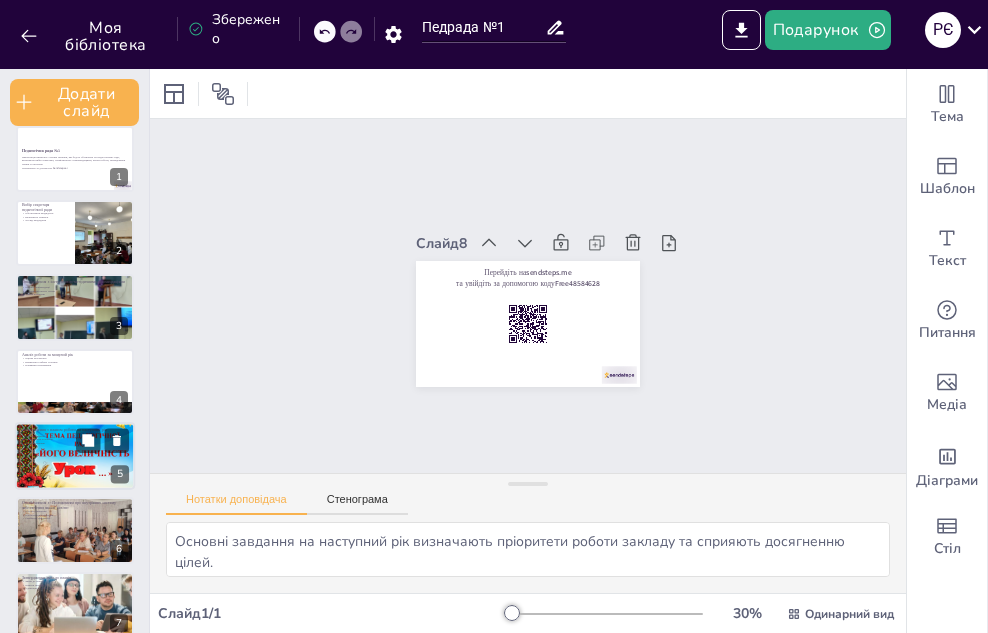 scroll, scrollTop: 93, scrollLeft: 0, axis: vertical 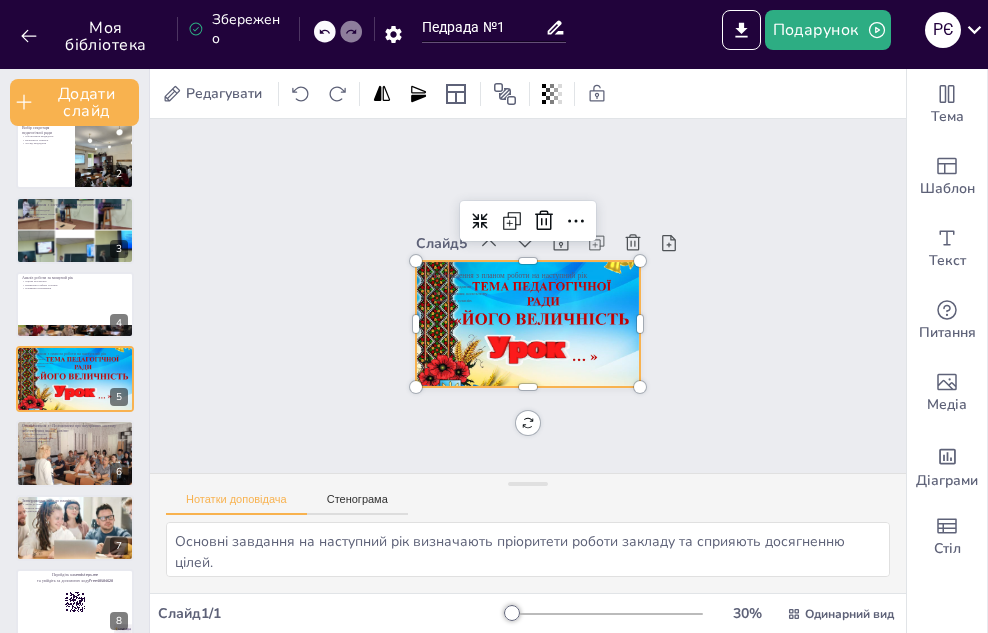 click at bounding box center [528, 324] 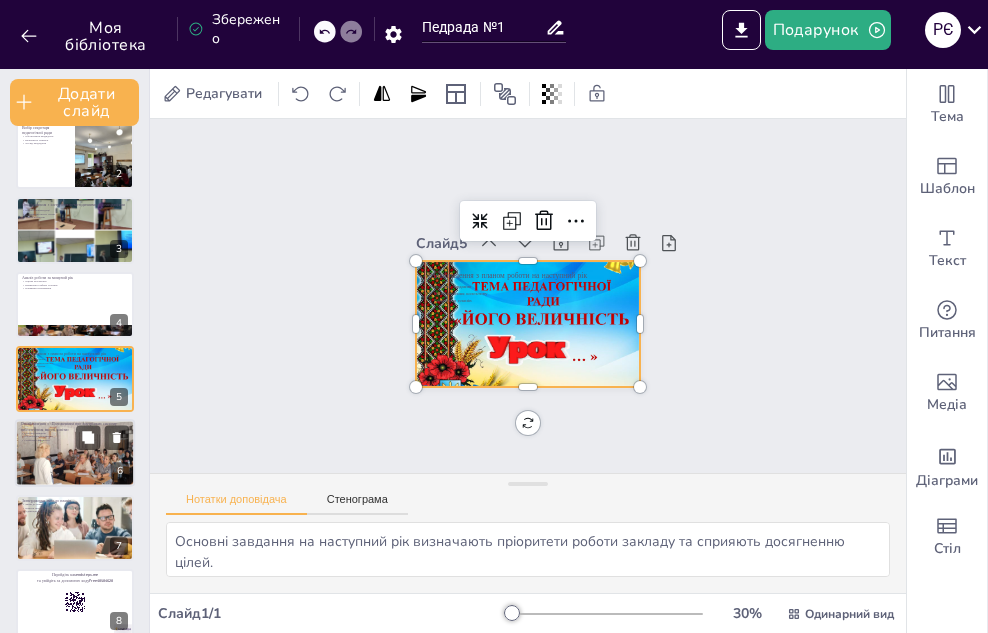 click at bounding box center [75, 453] 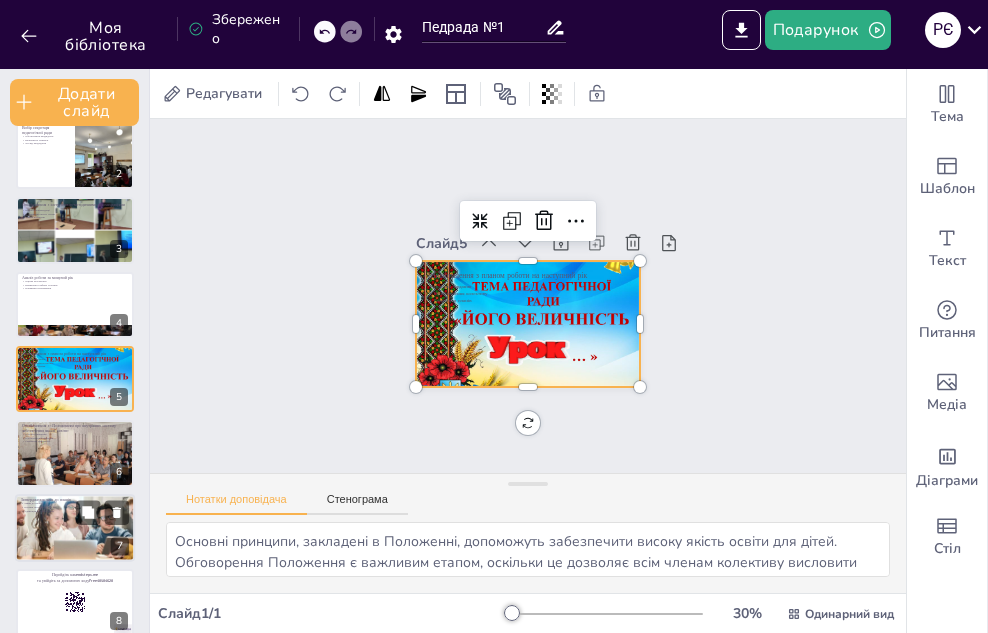 scroll, scrollTop: 167, scrollLeft: 0, axis: vertical 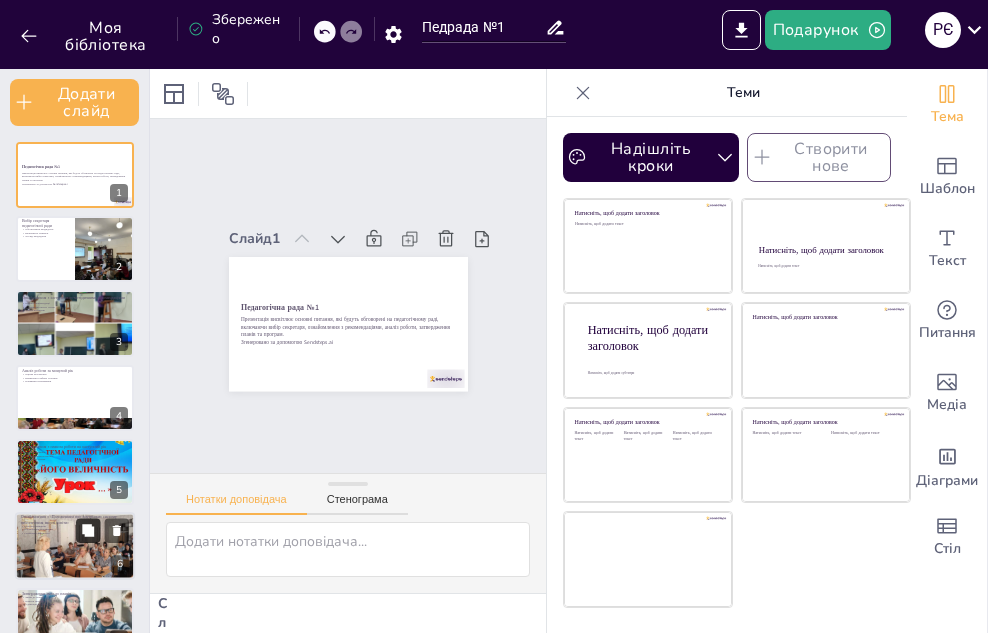 click at bounding box center [88, 531] 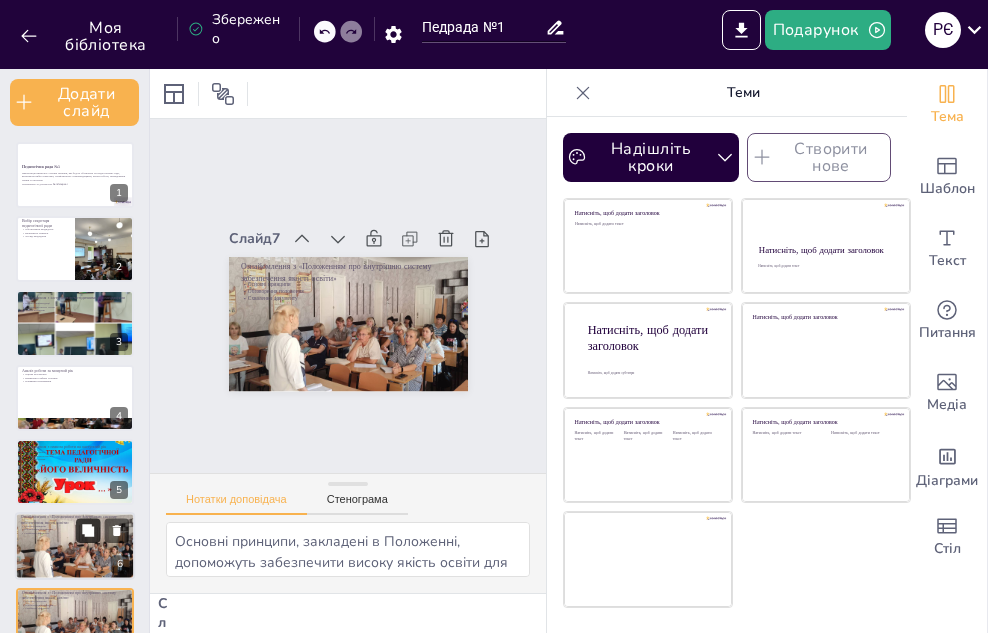 scroll, scrollTop: 242, scrollLeft: 0, axis: vertical 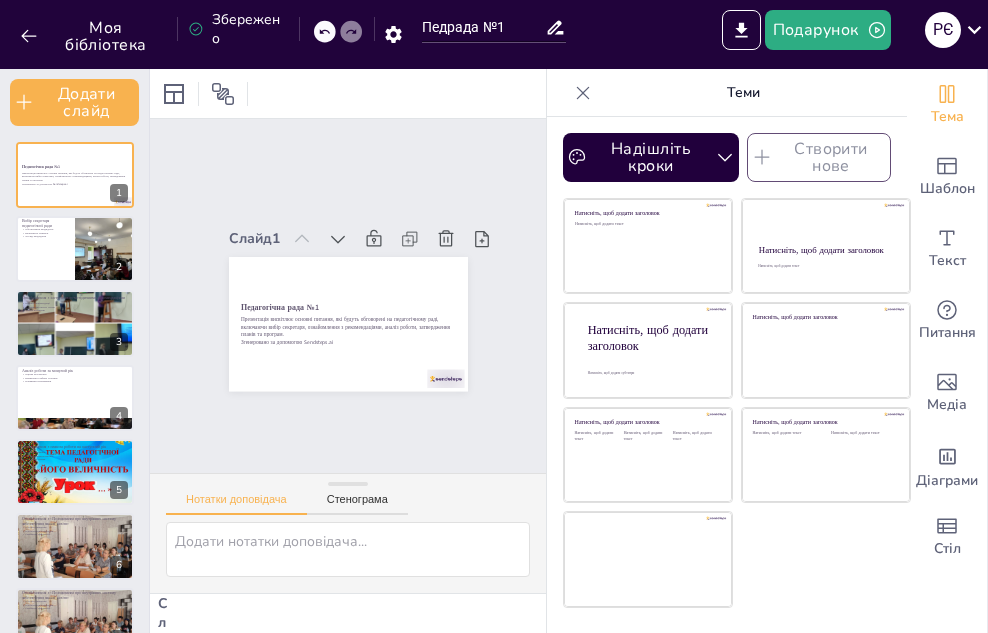 click 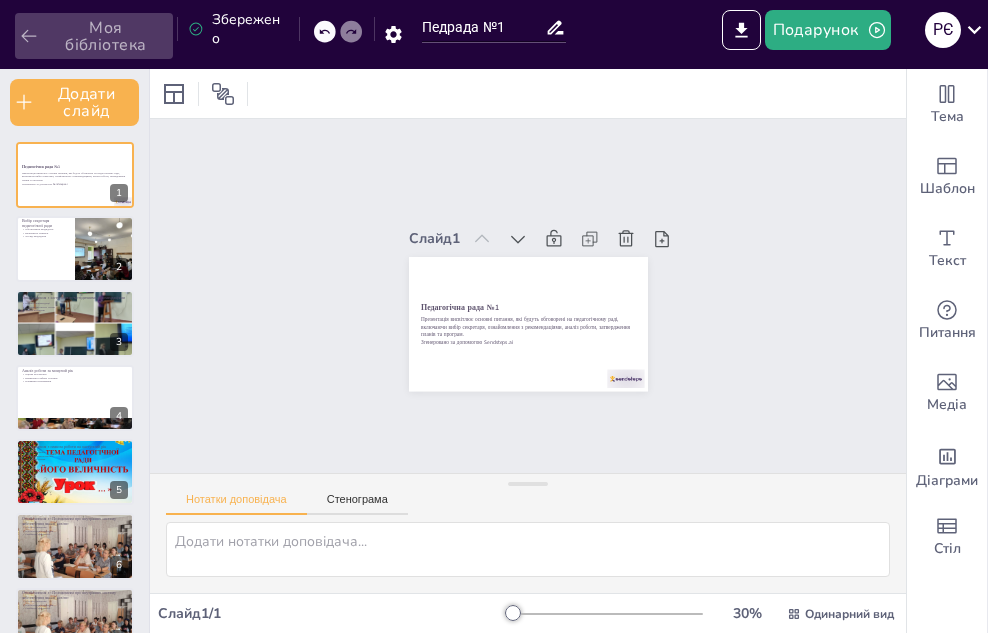 click 